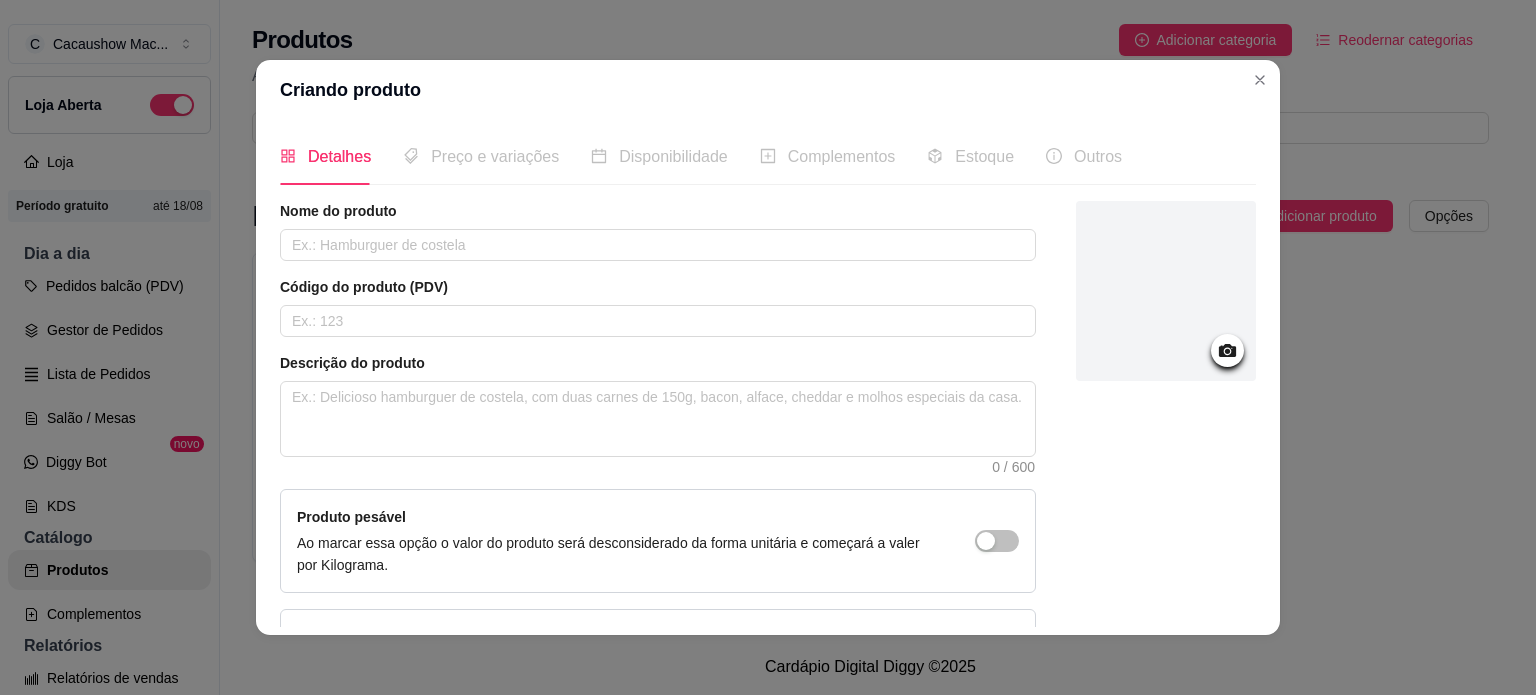 scroll, scrollTop: 0, scrollLeft: 0, axis: both 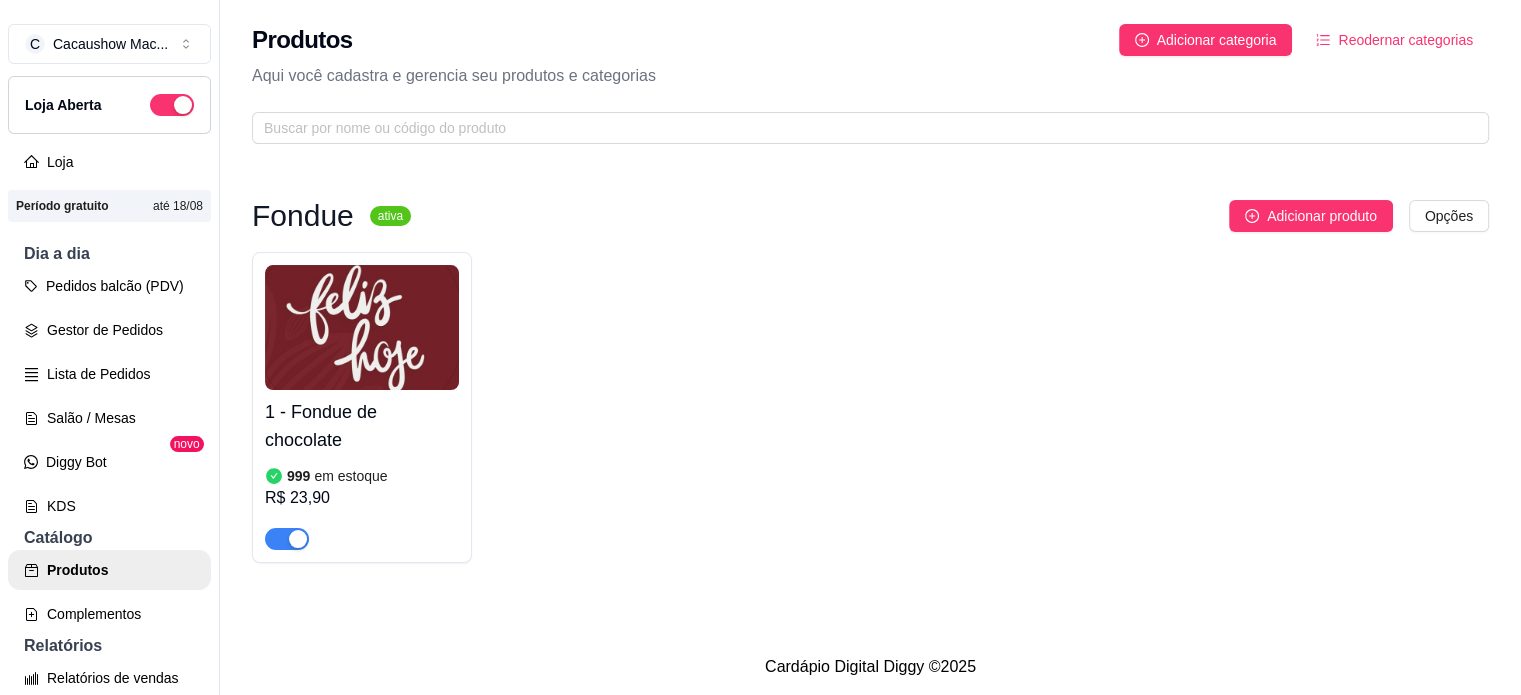 click on "Aqui você cadastra e gerencia seu produtos e categorias" at bounding box center (870, 76) 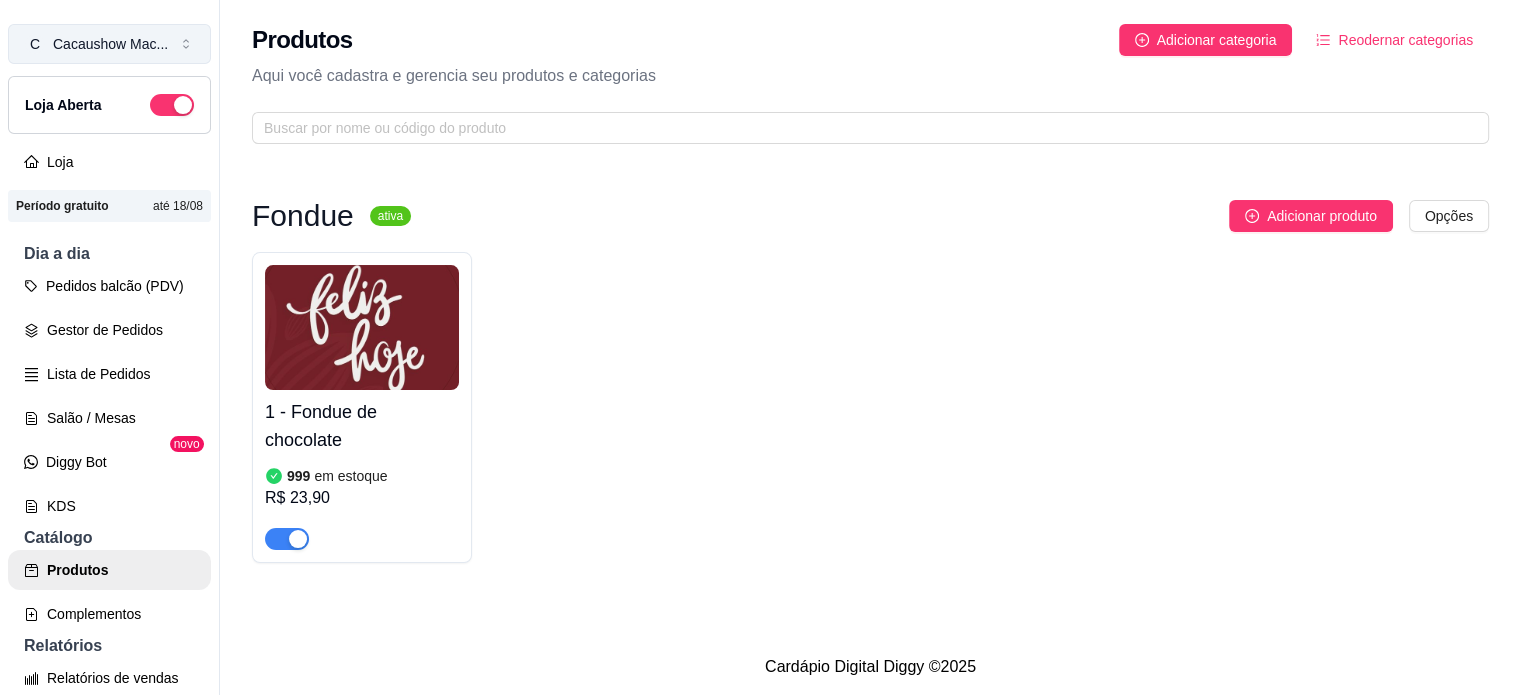 click on "Cacaushow Mac ..." at bounding box center [110, 44] 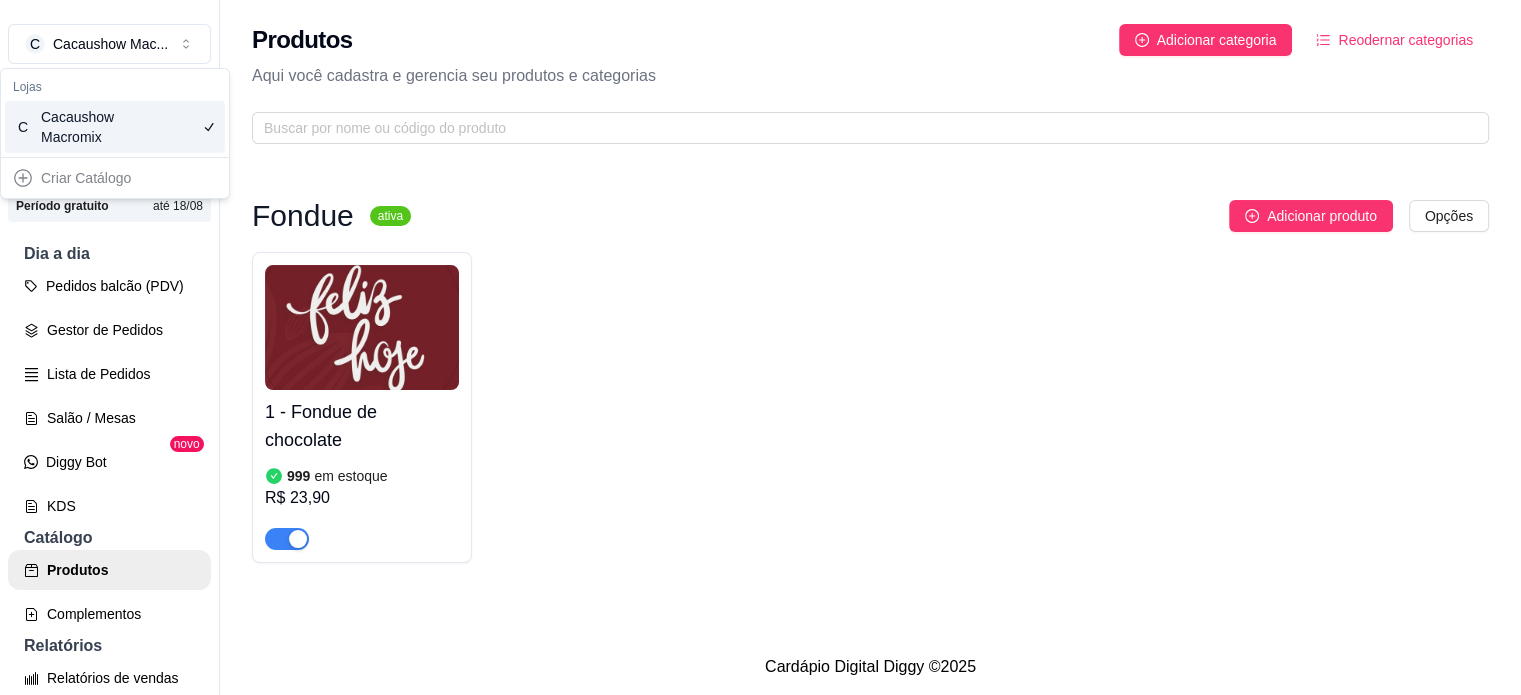 click on "Cacaushow Macromix" at bounding box center (86, 127) 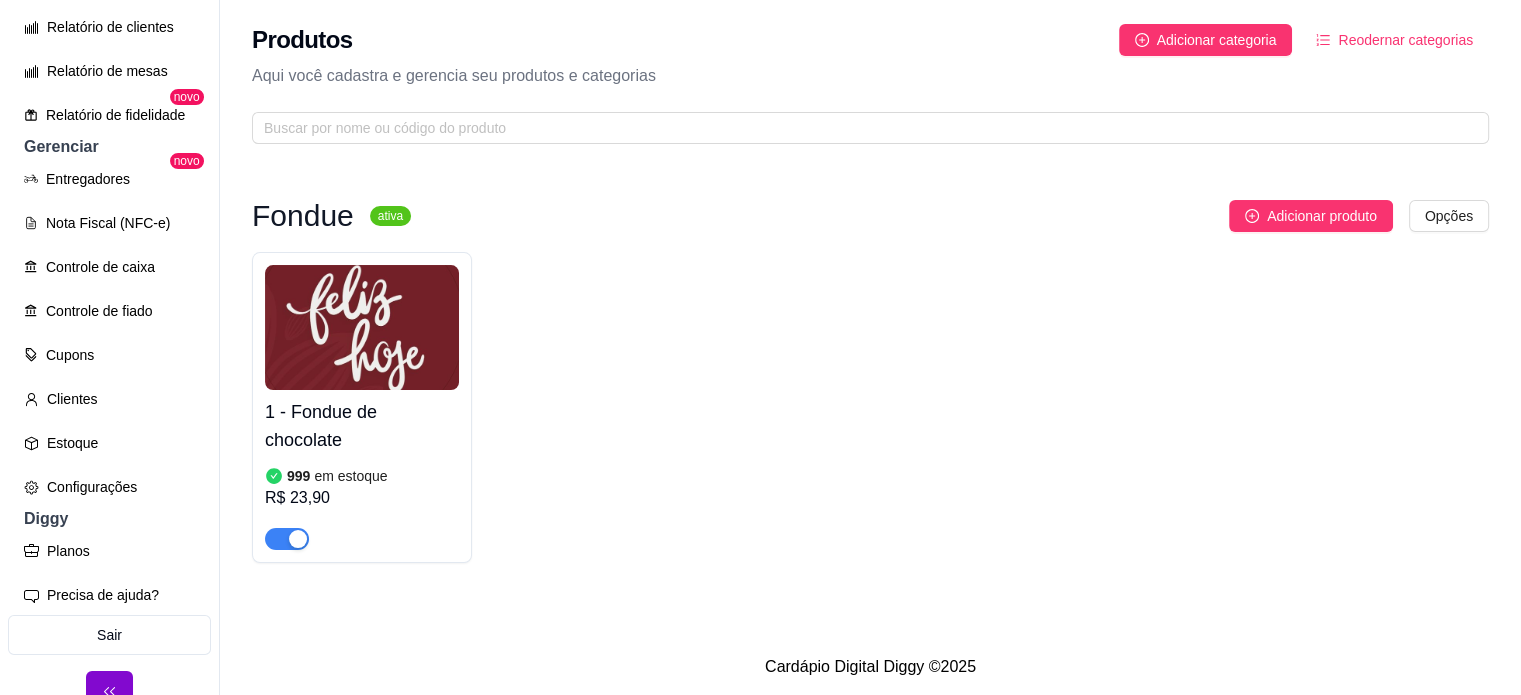 scroll, scrollTop: 718, scrollLeft: 0, axis: vertical 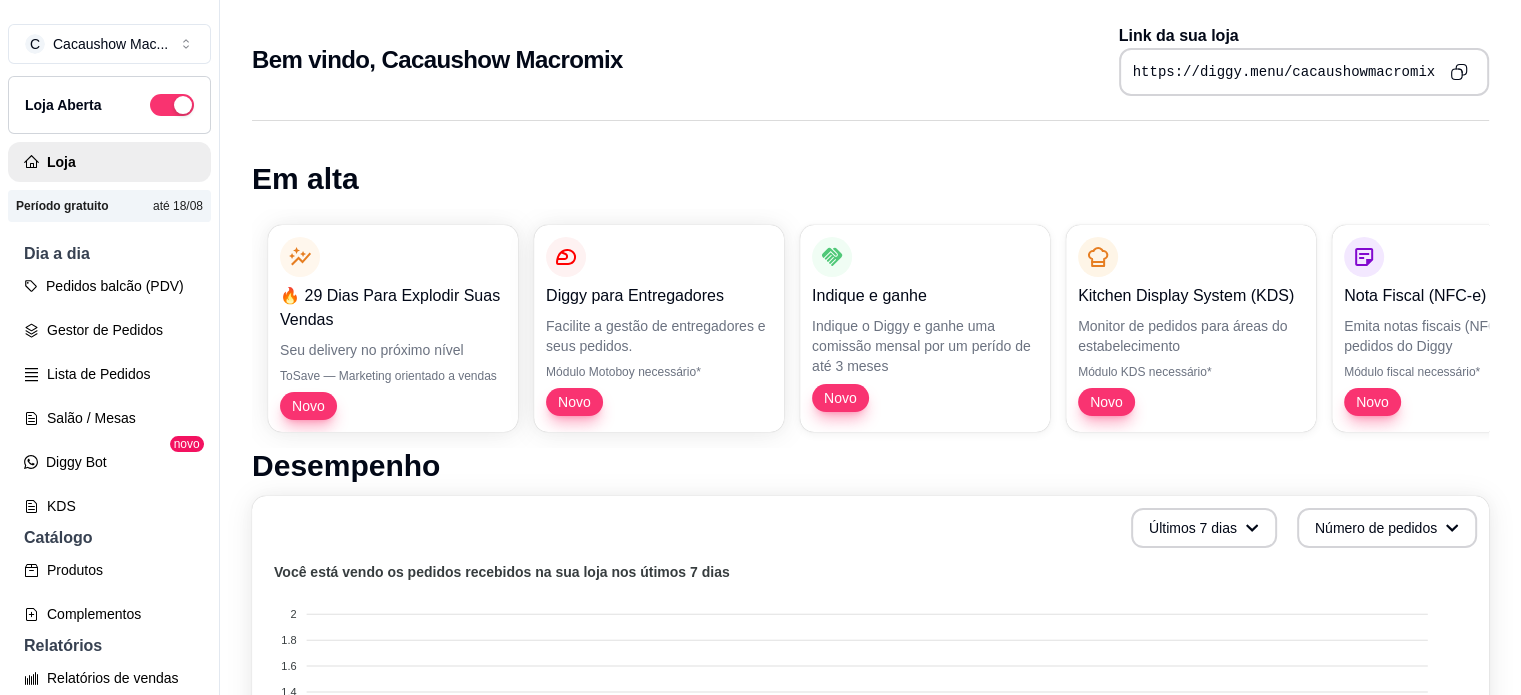 click 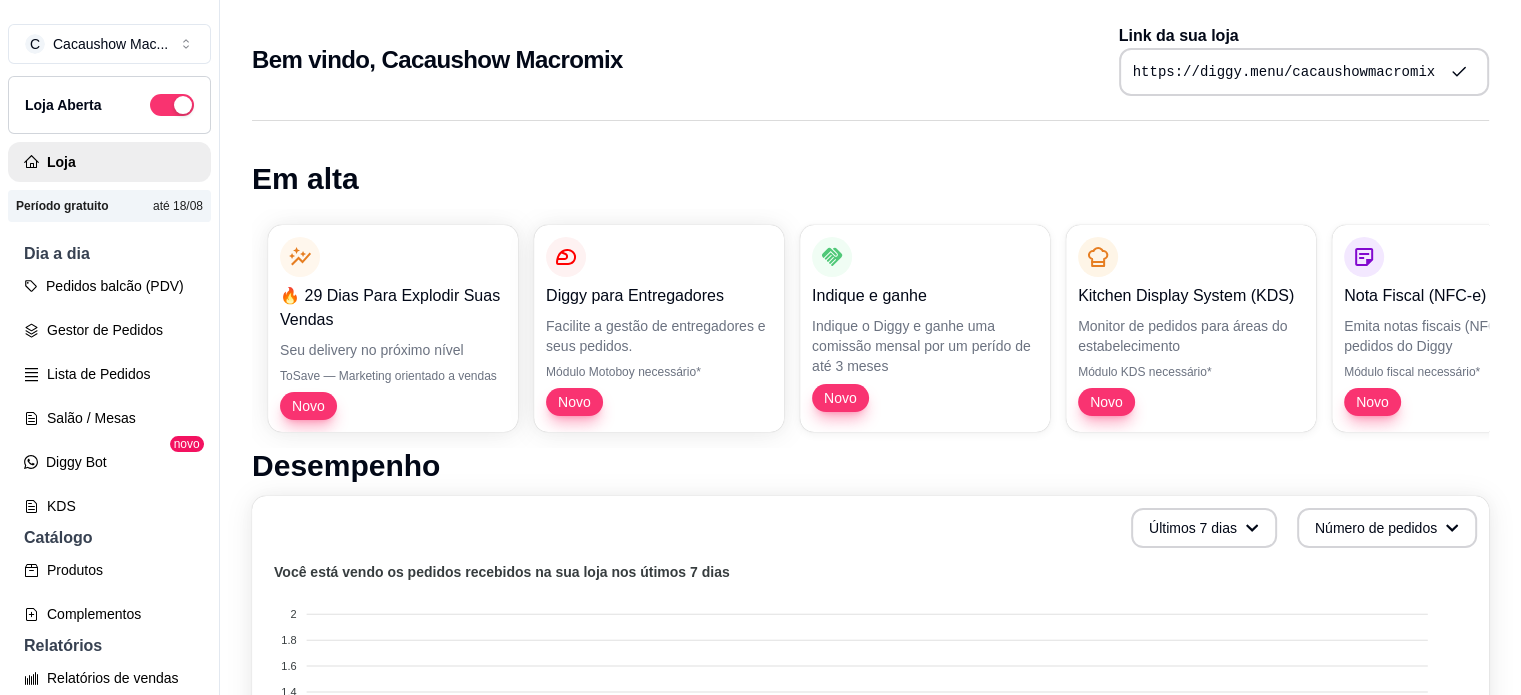 click 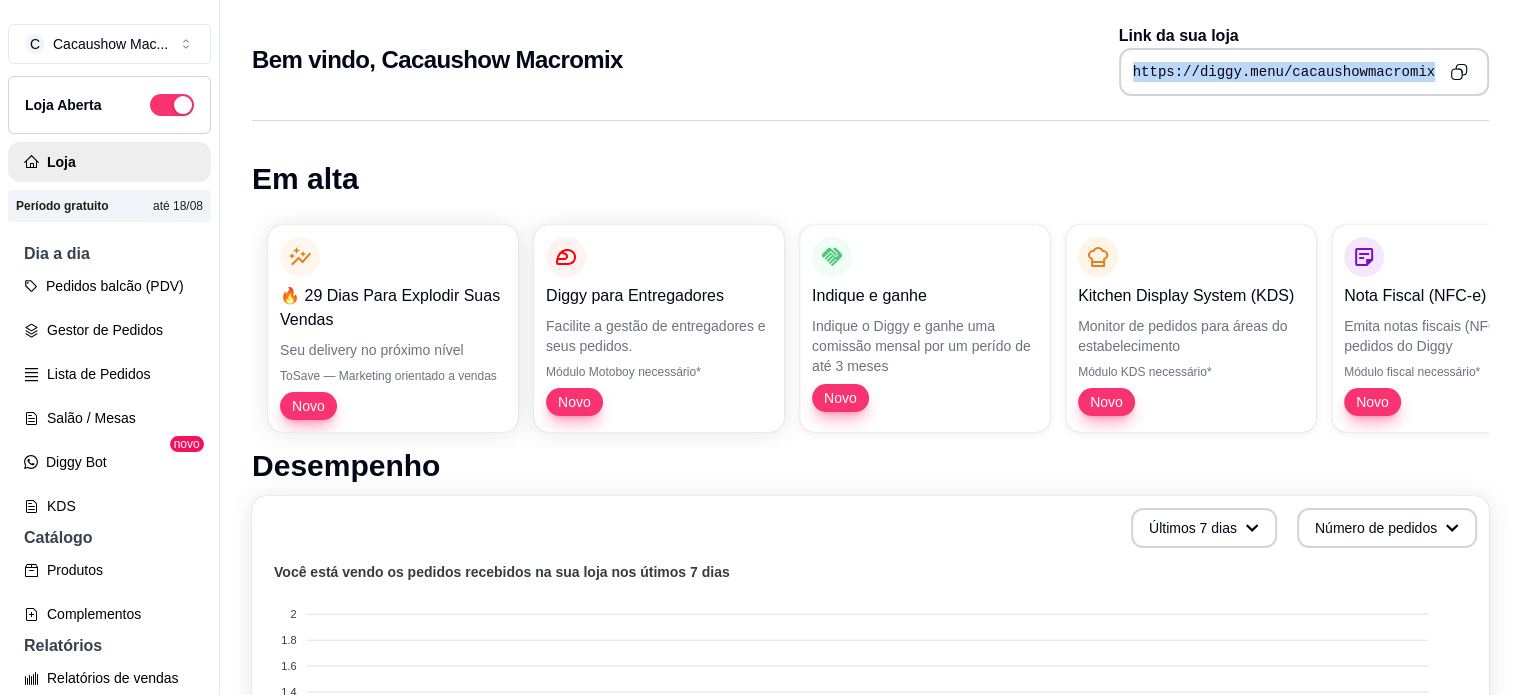 drag, startPoint x: 1143, startPoint y: 71, endPoint x: 1469, endPoint y: 48, distance: 326.81033 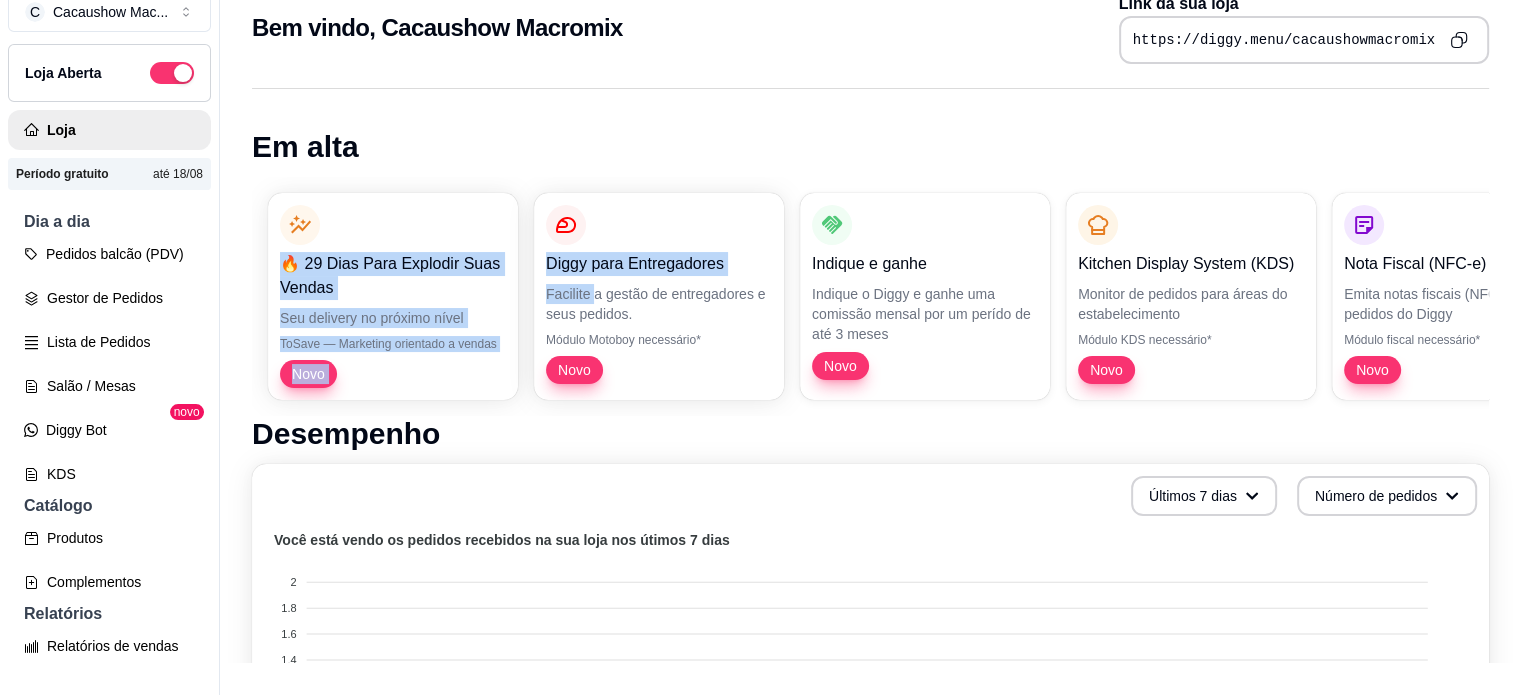 drag, startPoint x: 1464, startPoint y: 1, endPoint x: 591, endPoint y: 300, distance: 922.7838 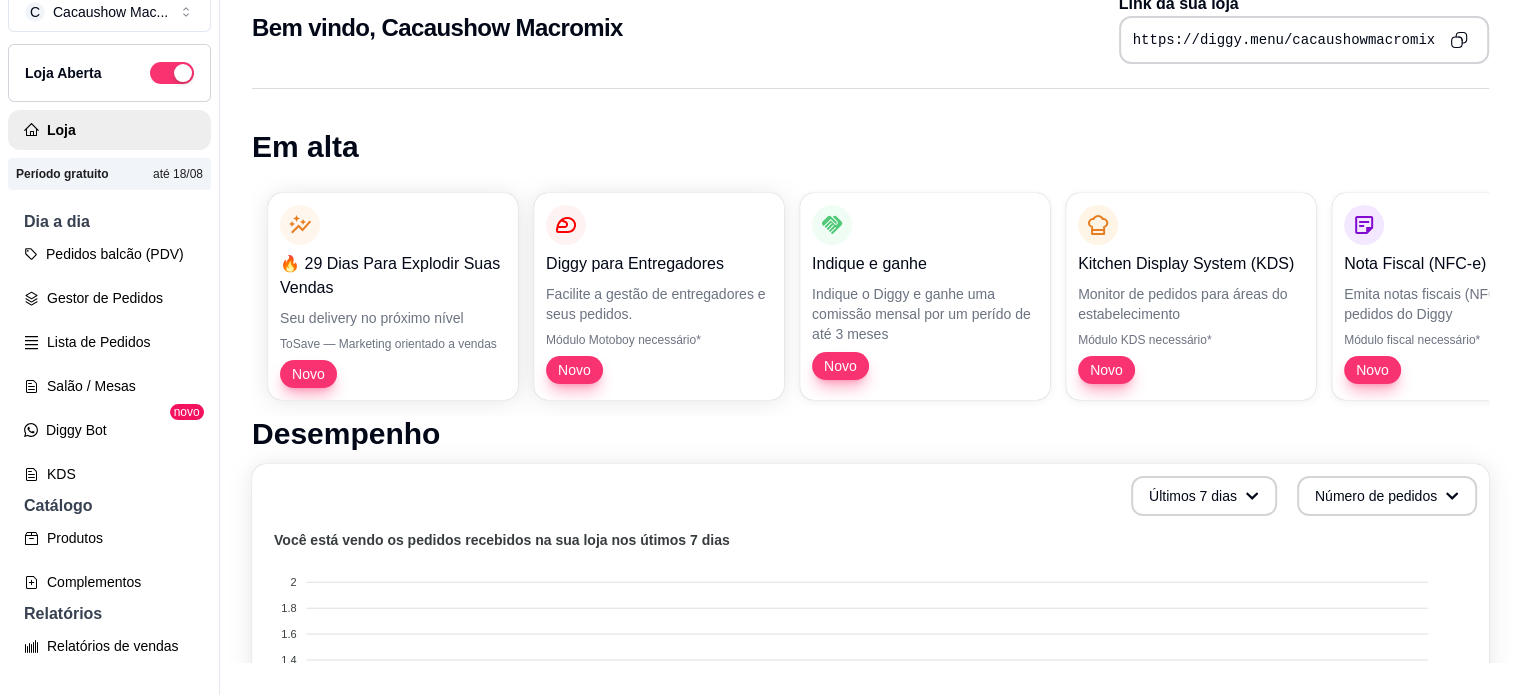 click on "Em alta" at bounding box center [870, 147] 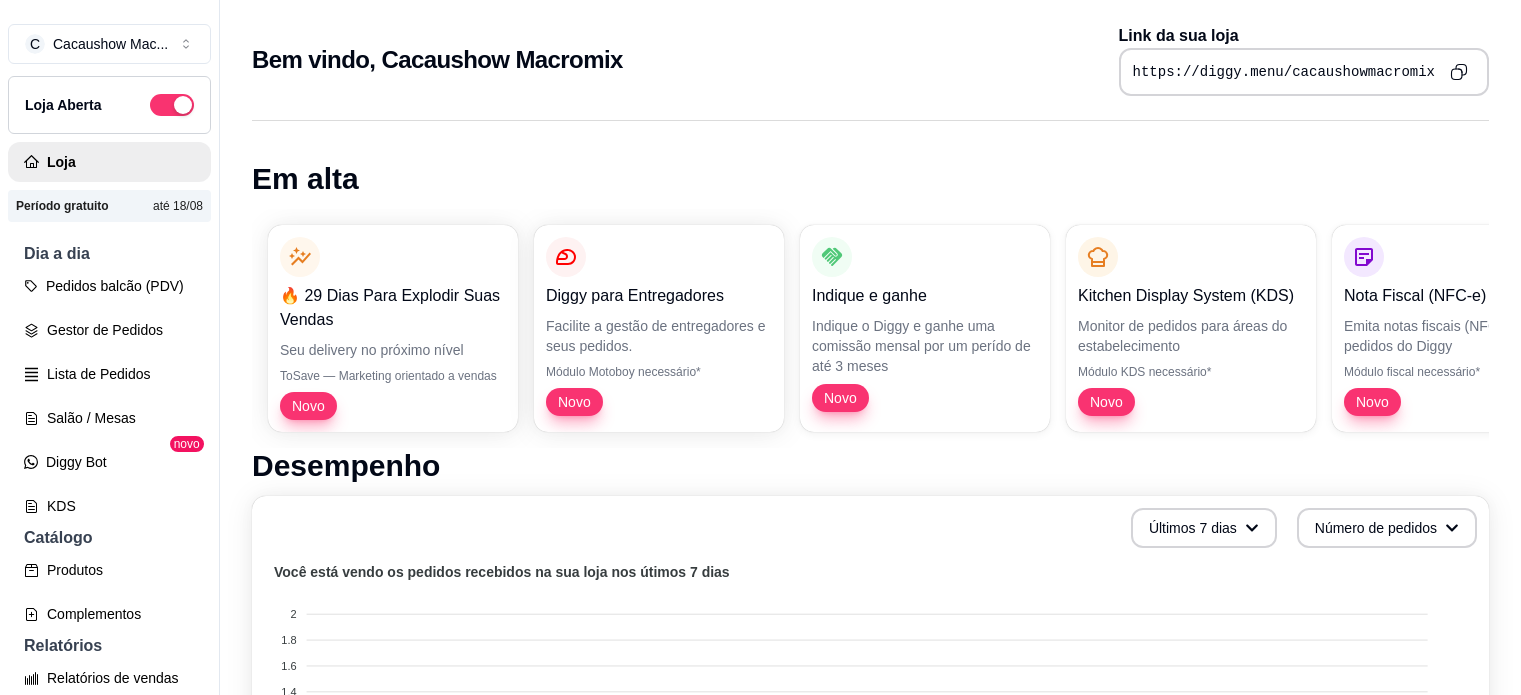 scroll, scrollTop: 32, scrollLeft: 0, axis: vertical 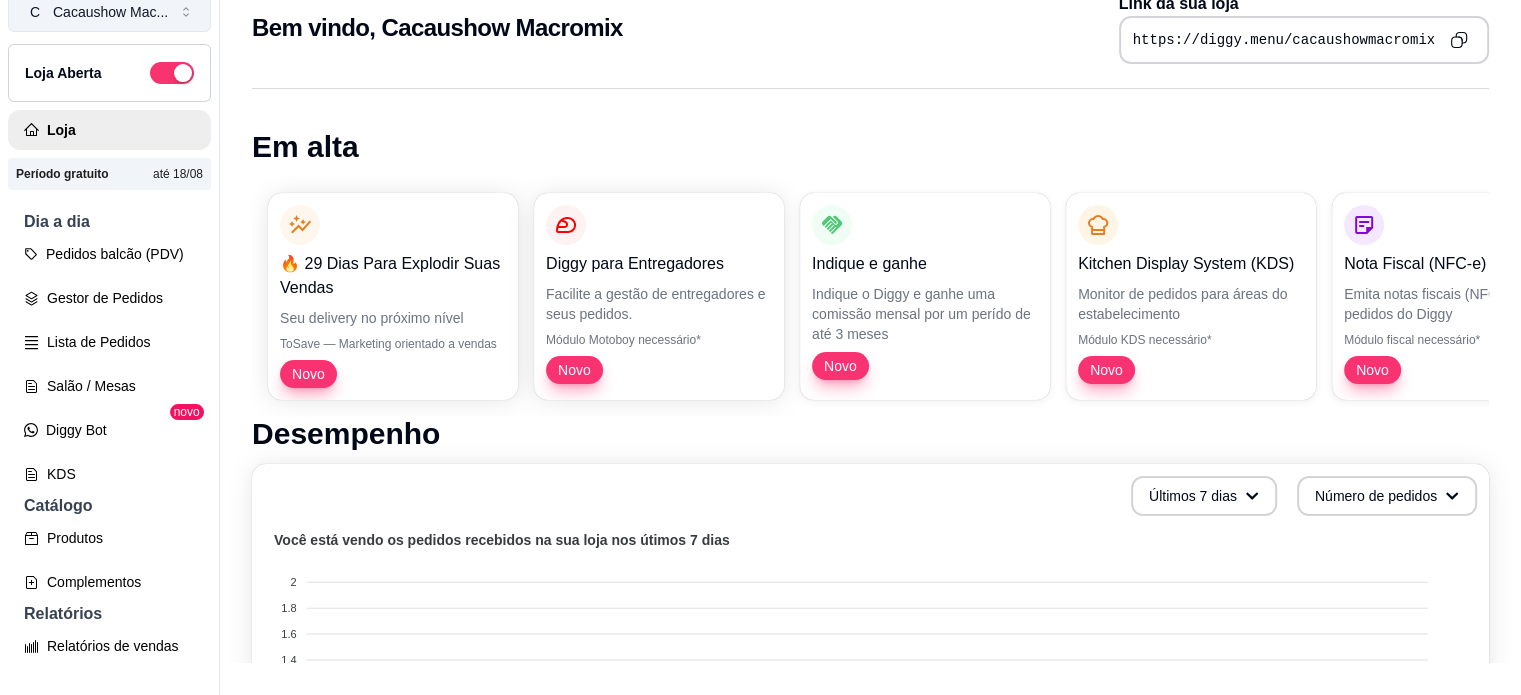 click on "Cacaushow Mac ..." at bounding box center (110, 12) 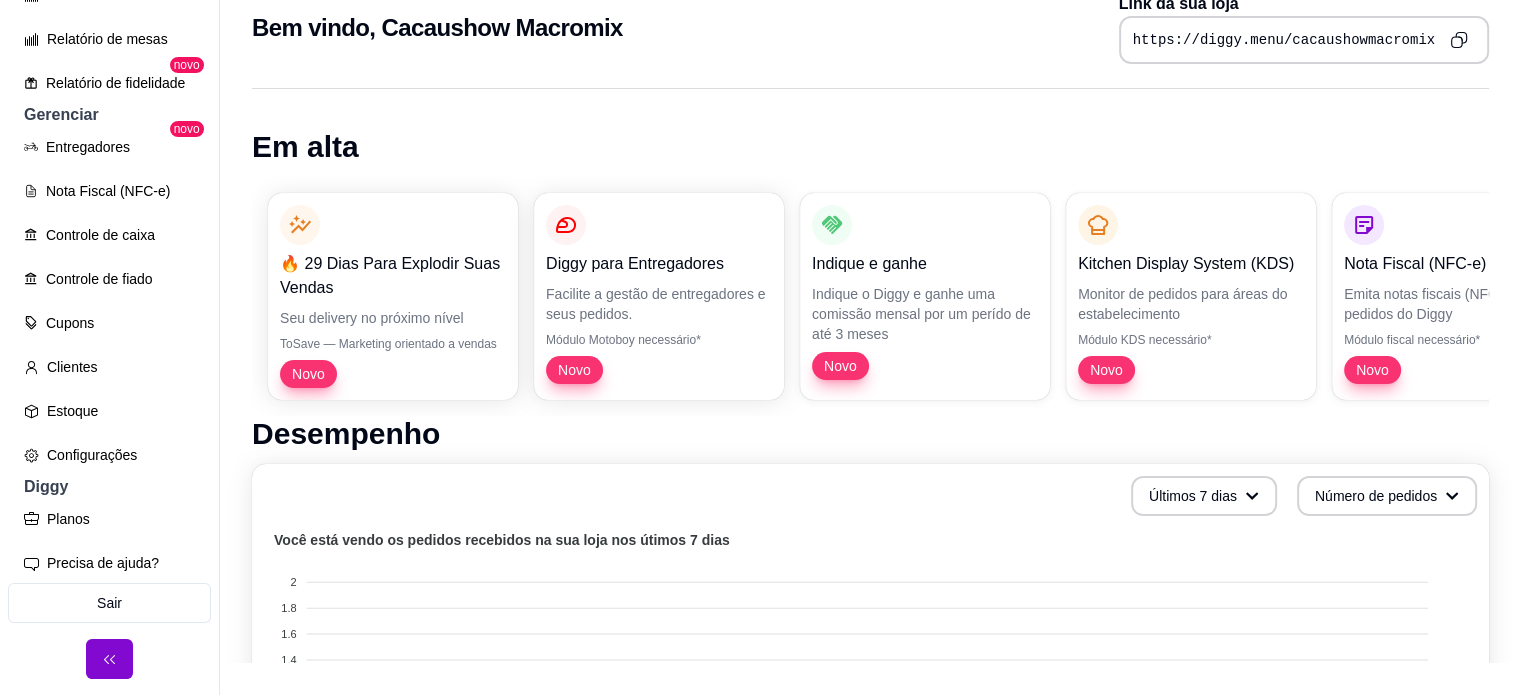 scroll, scrollTop: 718, scrollLeft: 0, axis: vertical 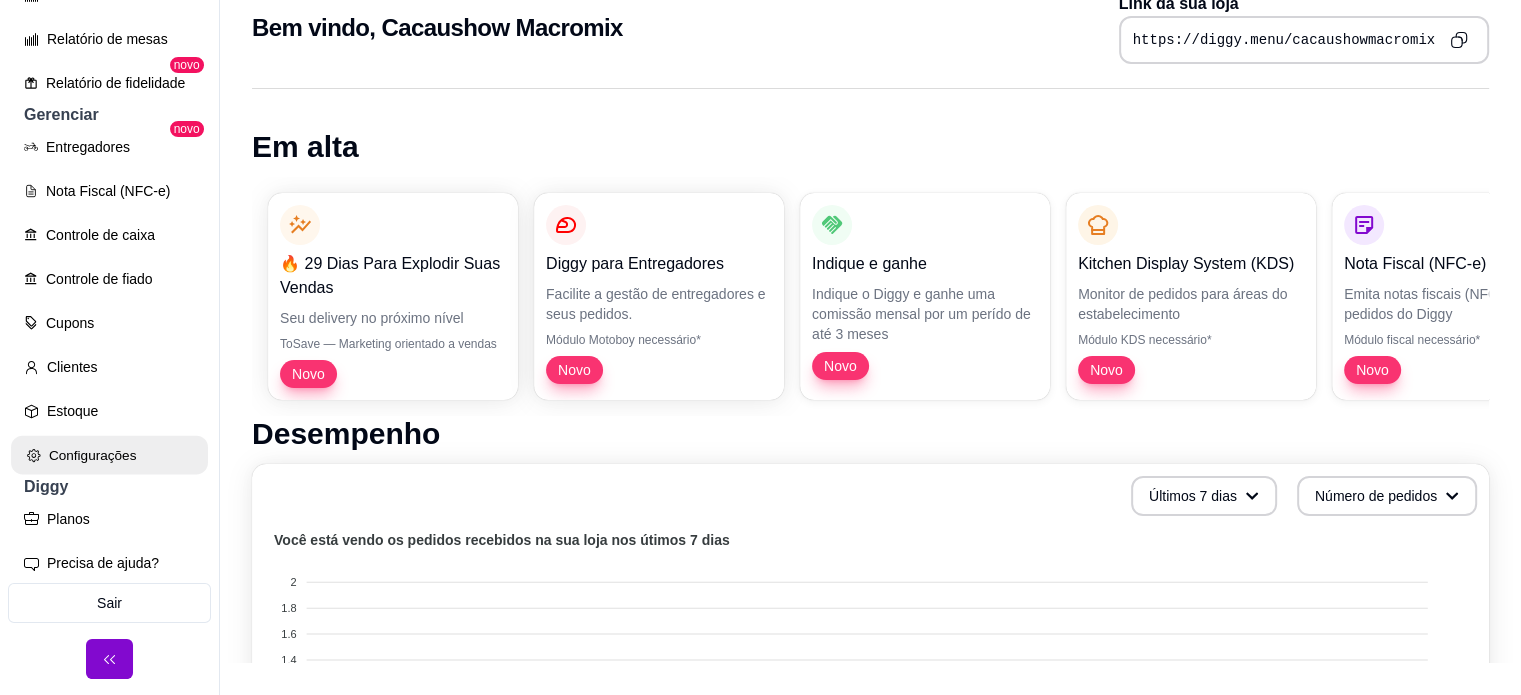 click on "Configurações" at bounding box center (109, 455) 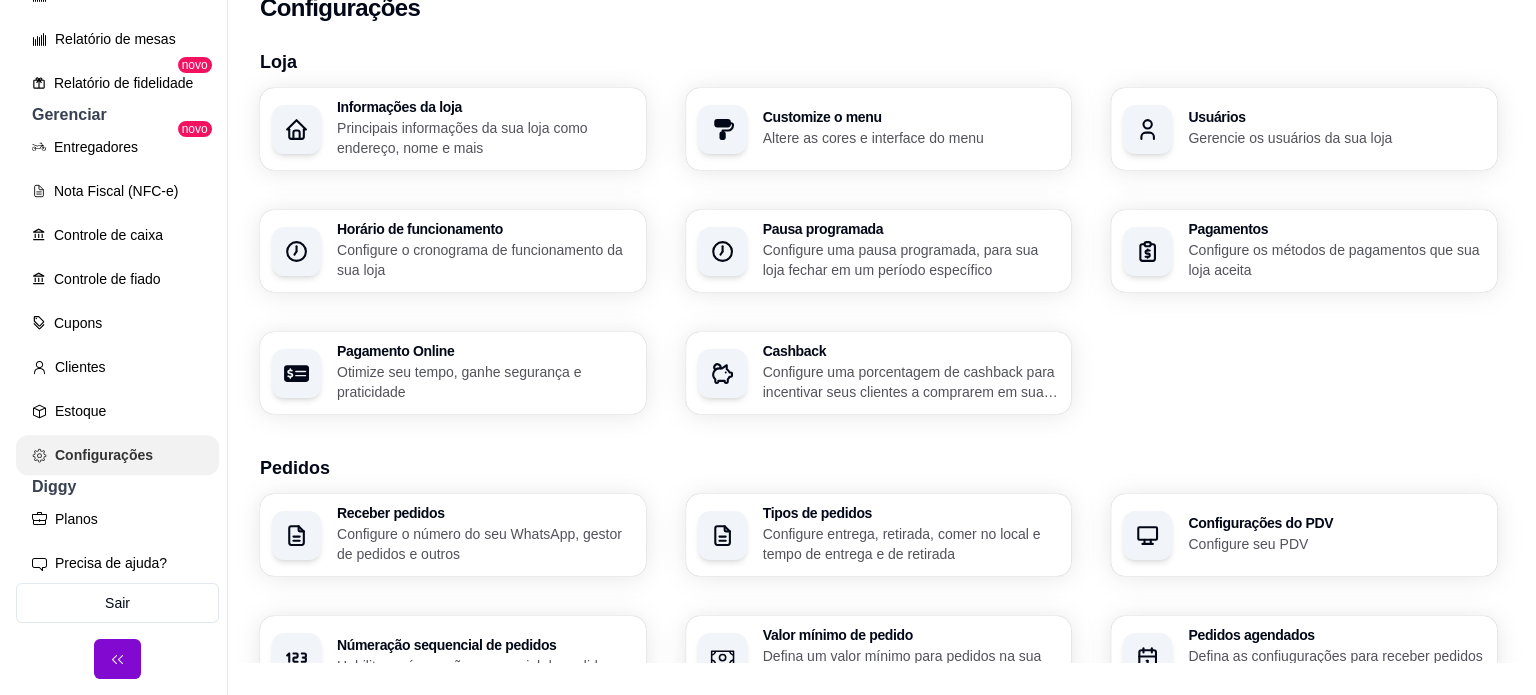 scroll, scrollTop: 0, scrollLeft: 0, axis: both 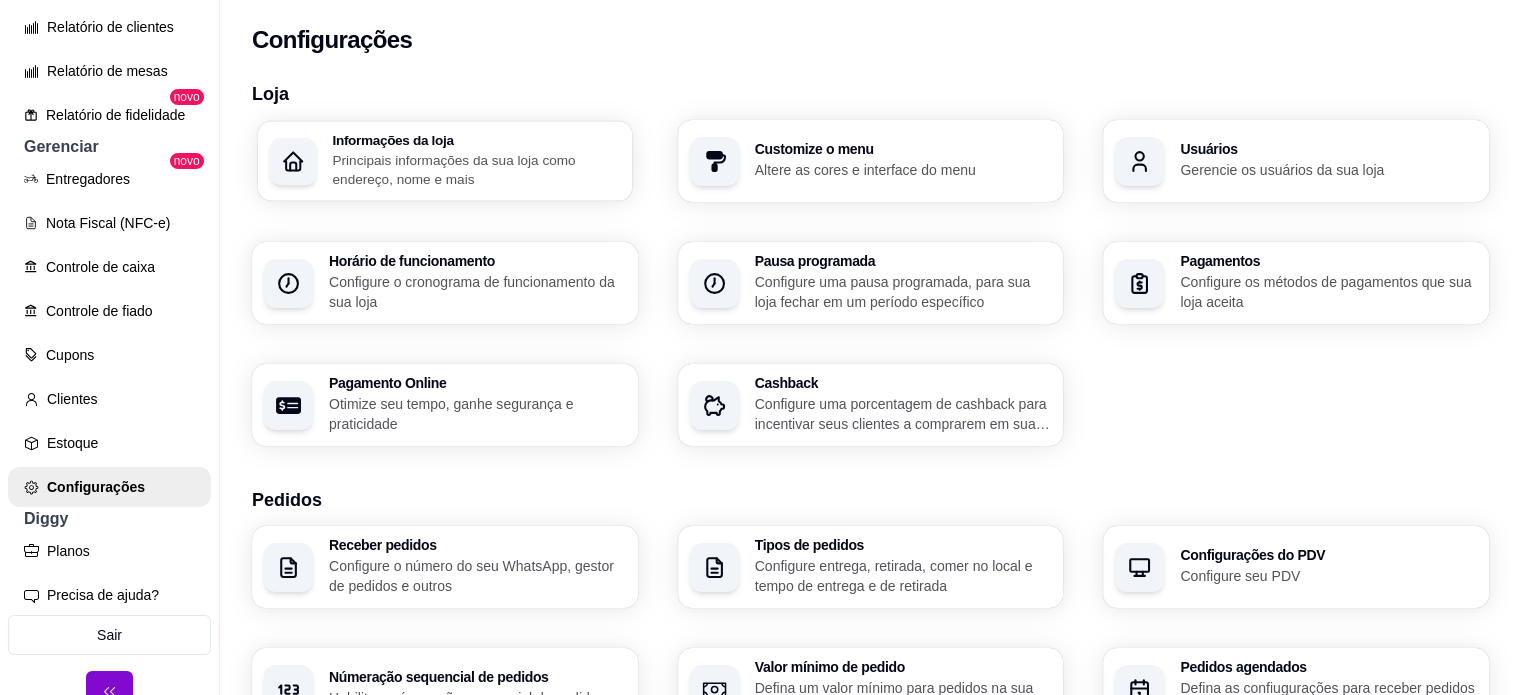 click on "Informações da loja Principais informações da sua loja como endereço, nome e mais" at bounding box center (445, 161) 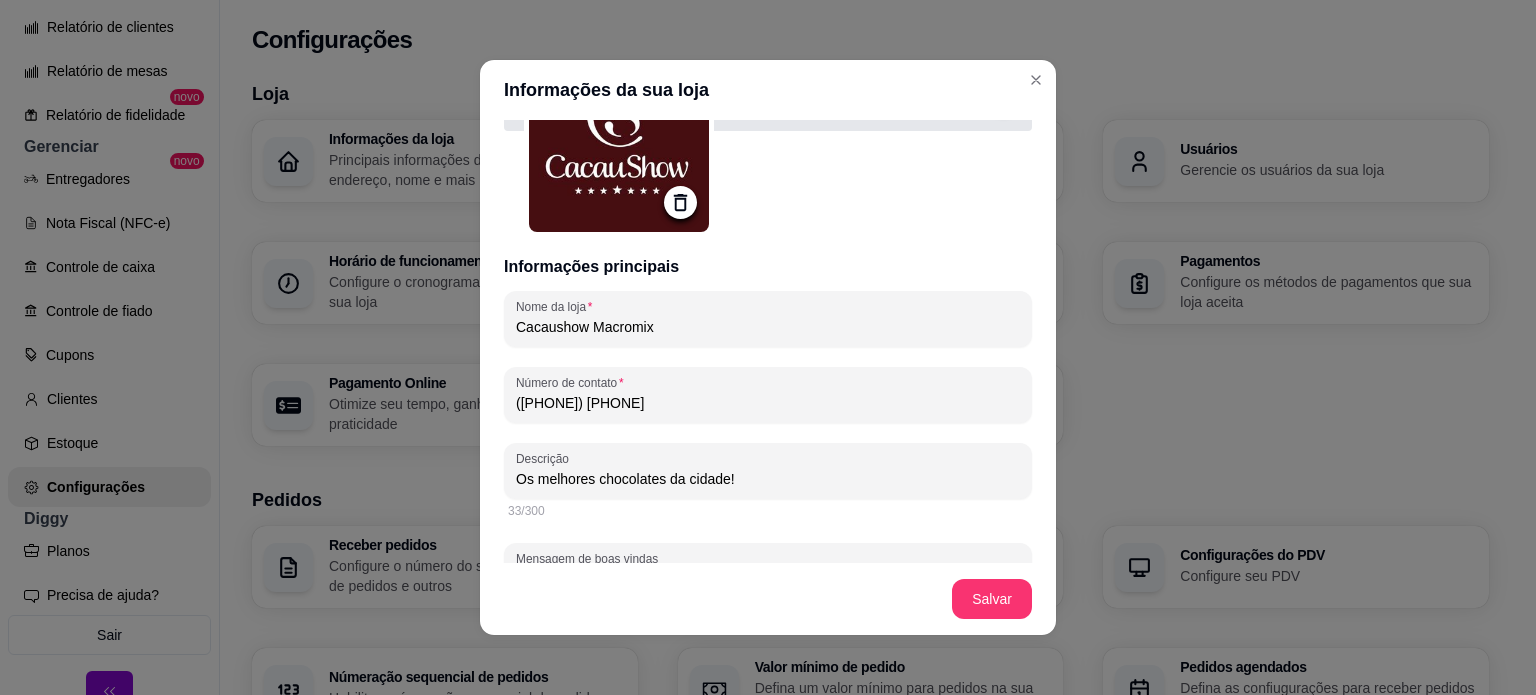scroll, scrollTop: 200, scrollLeft: 0, axis: vertical 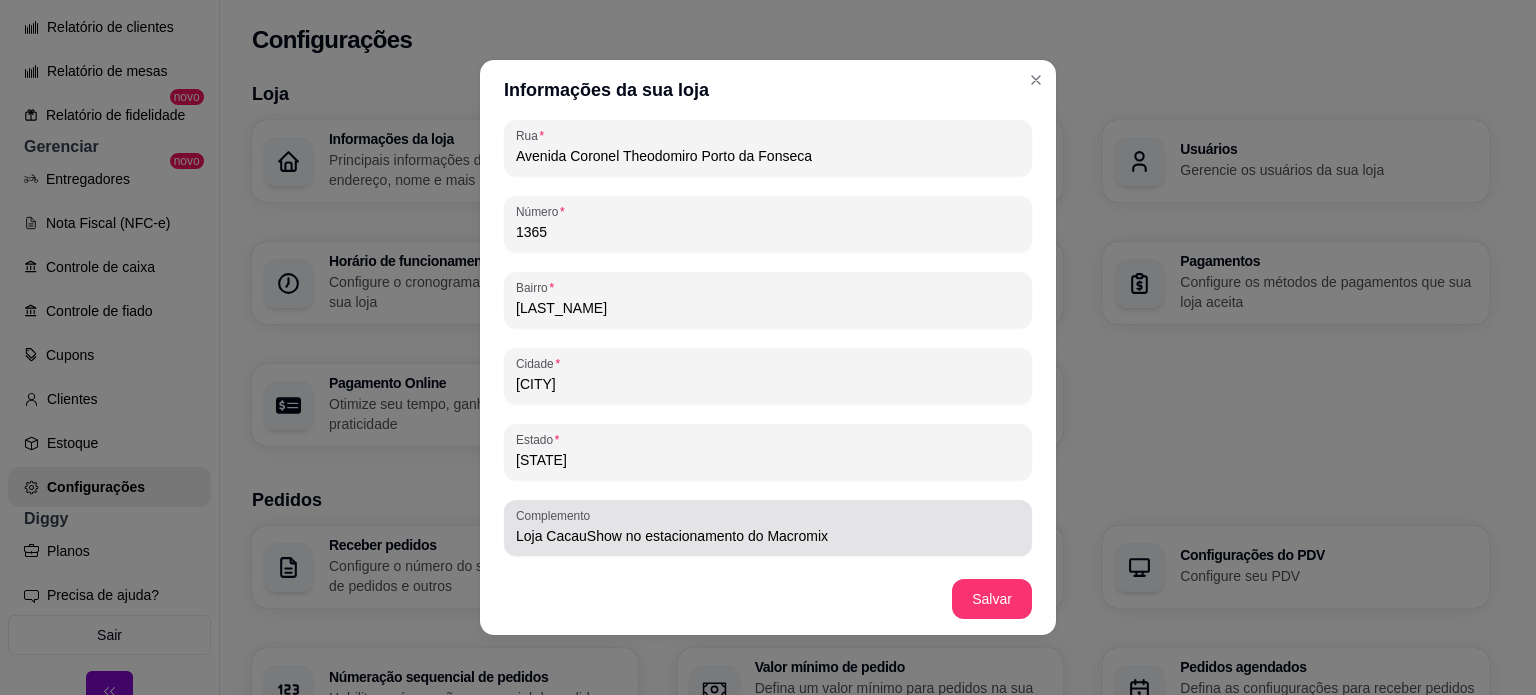 click on "Loja CacauShow no estacionamento do Macromix" at bounding box center [768, 536] 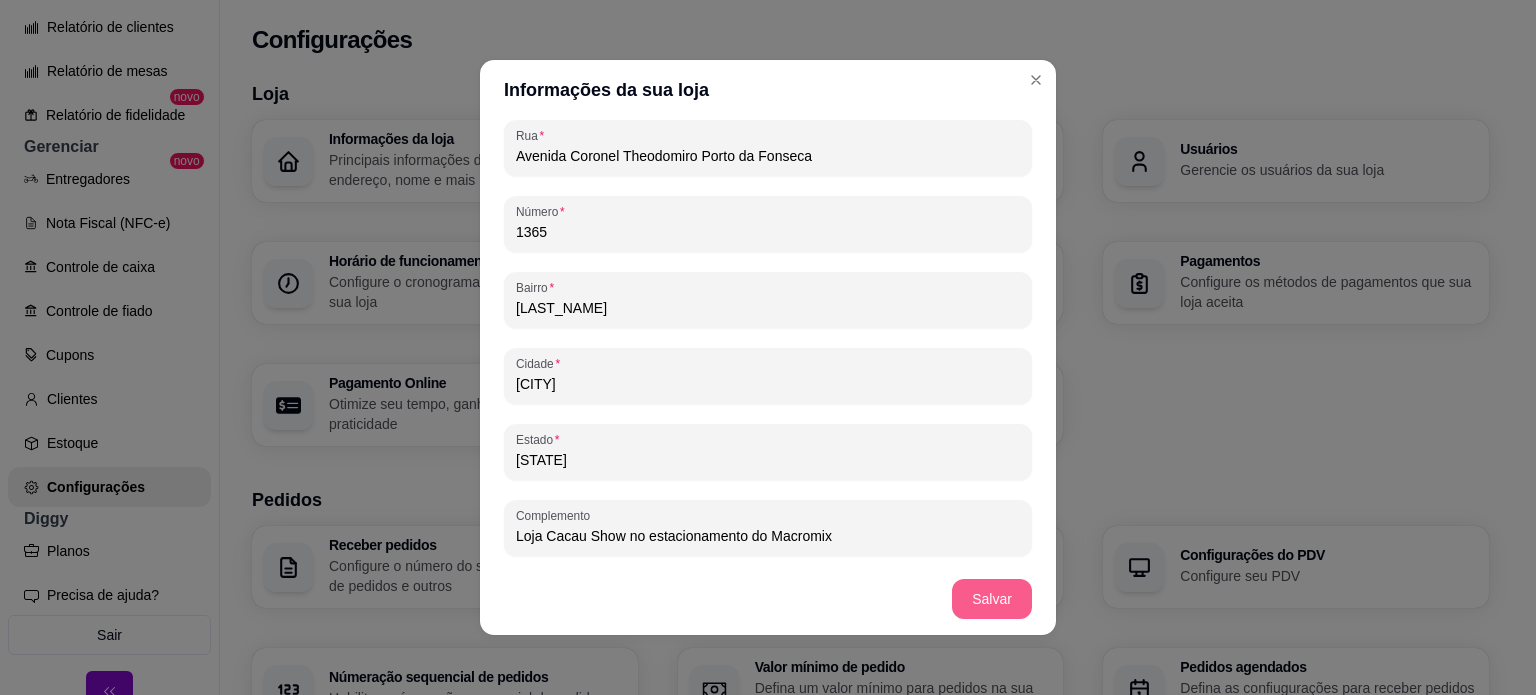 type on "Loja Cacau Show no estacionamento do Macromix" 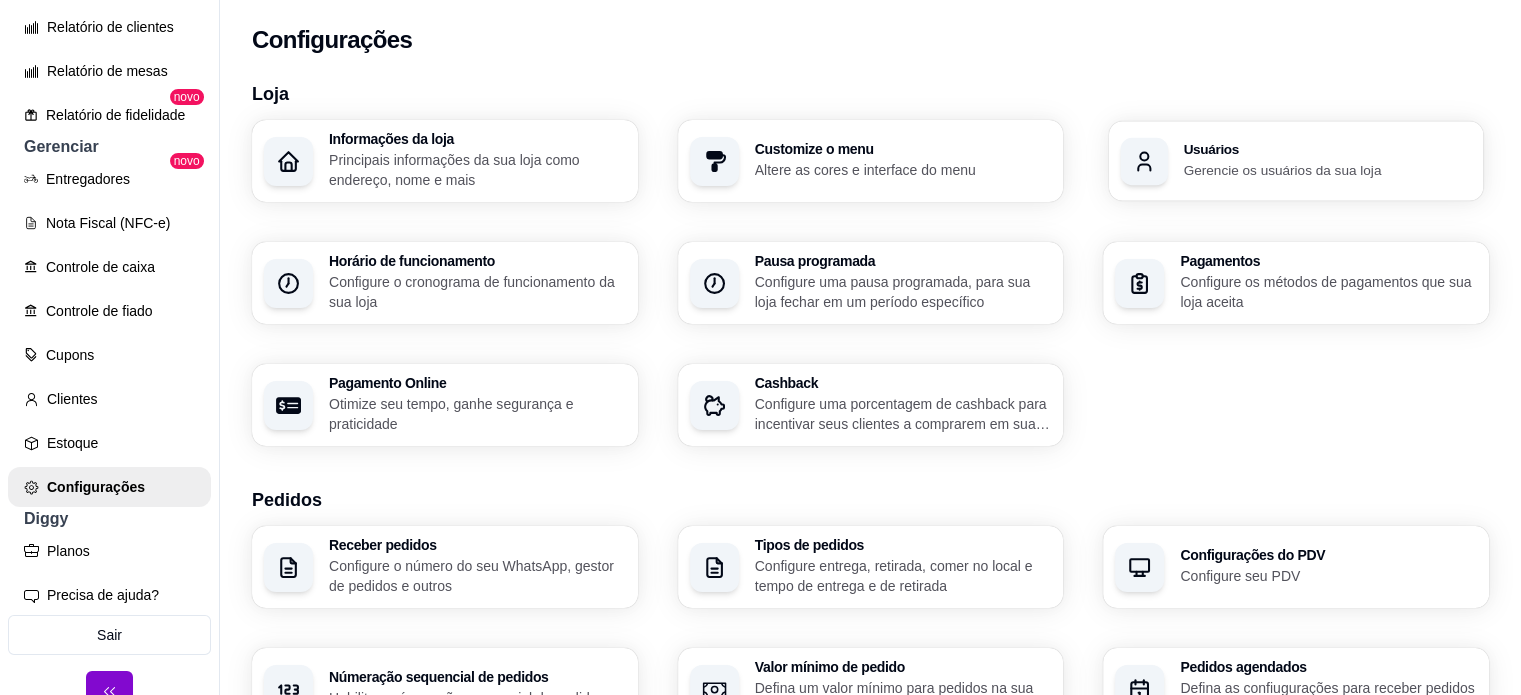 click on "Usuários" at bounding box center [1328, 150] 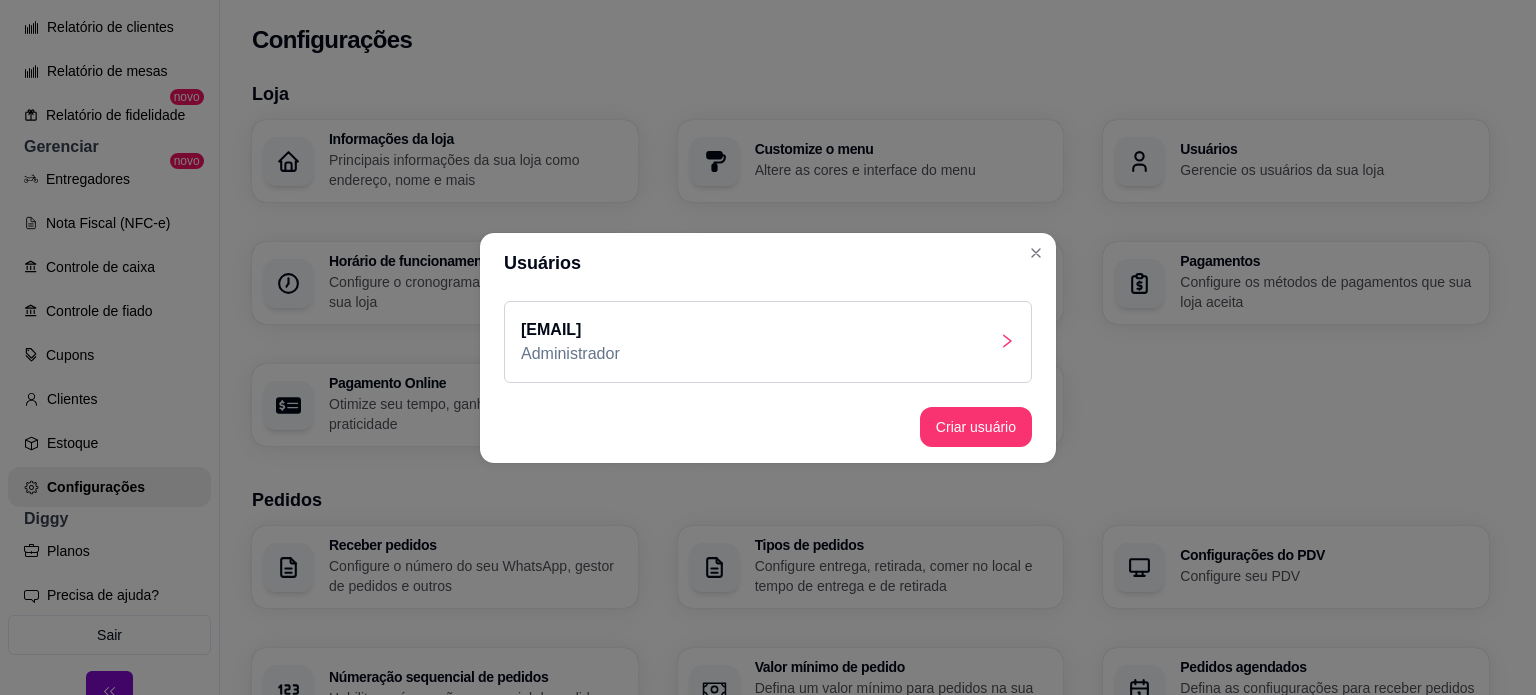 click 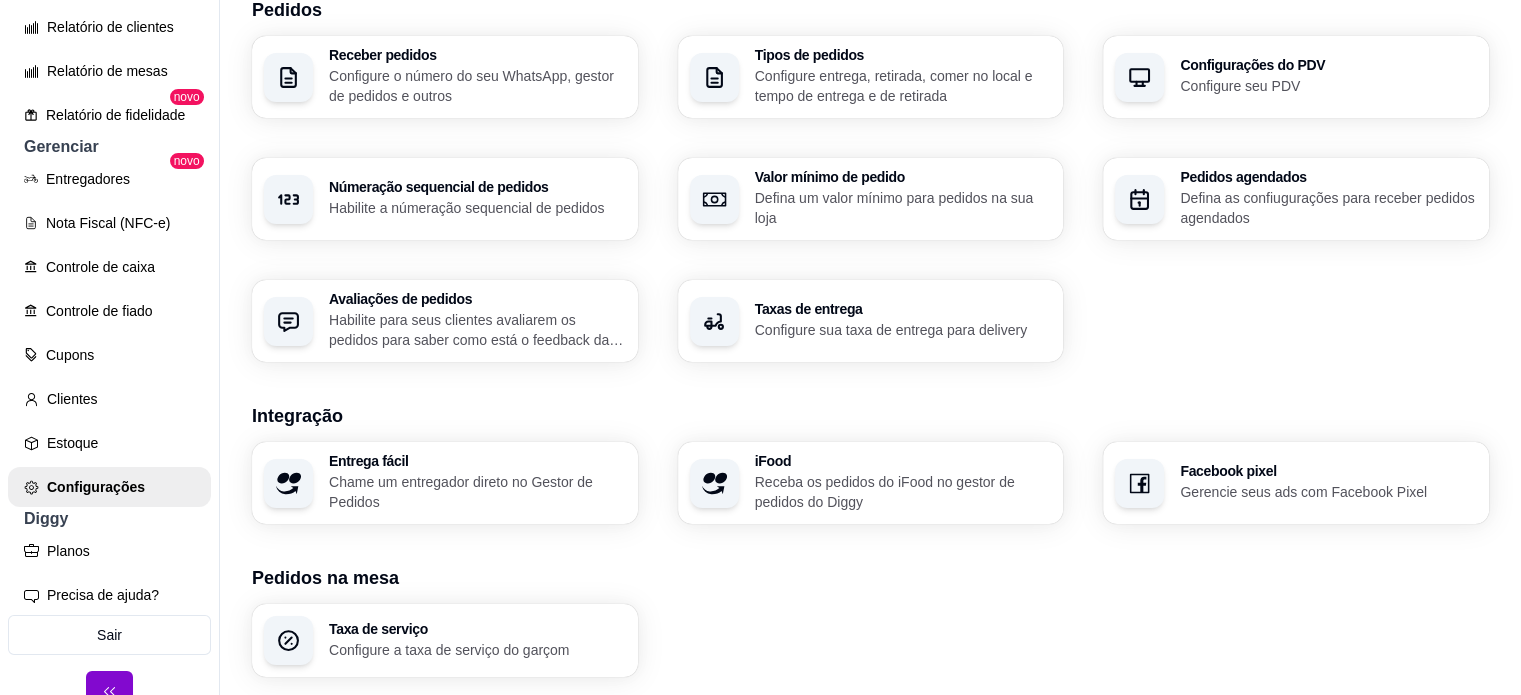 scroll, scrollTop: 720, scrollLeft: 0, axis: vertical 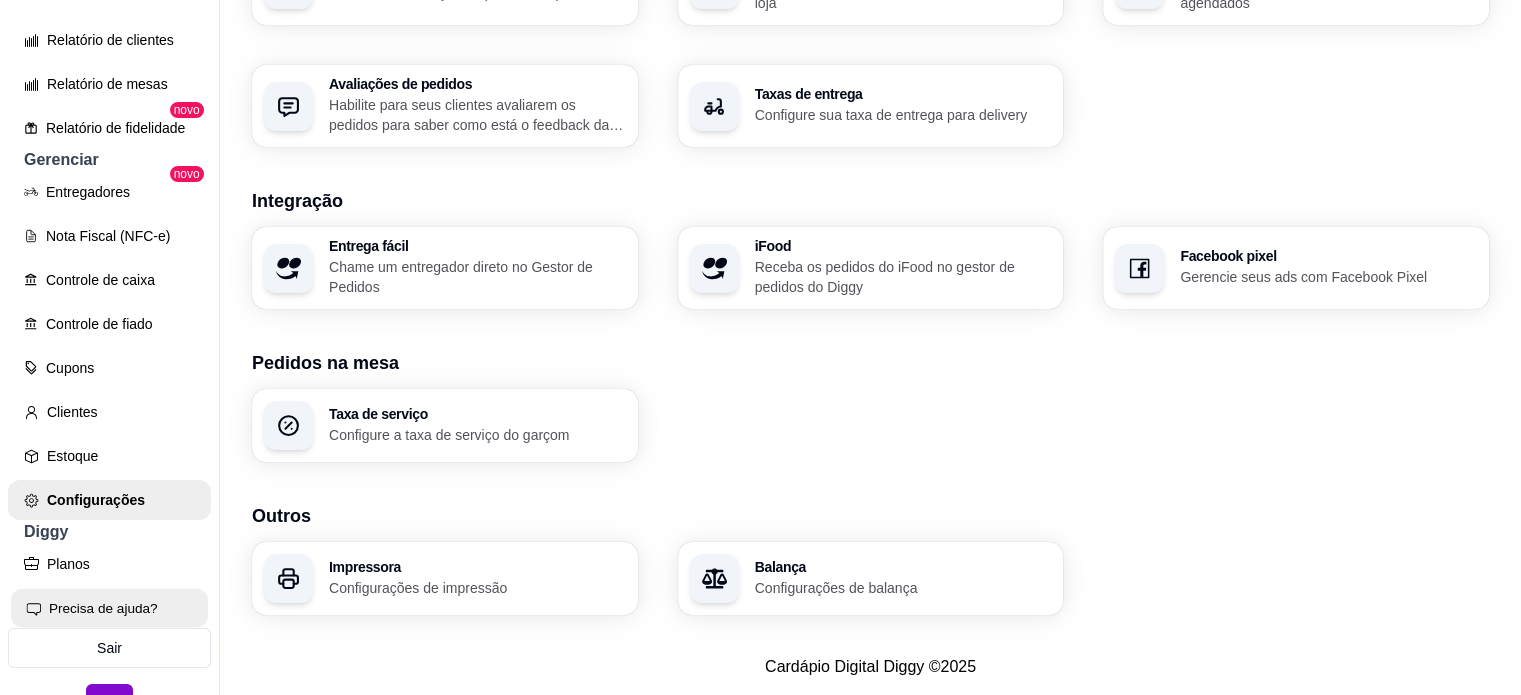 click on "Precisa de ajuda?" at bounding box center (109, 608) 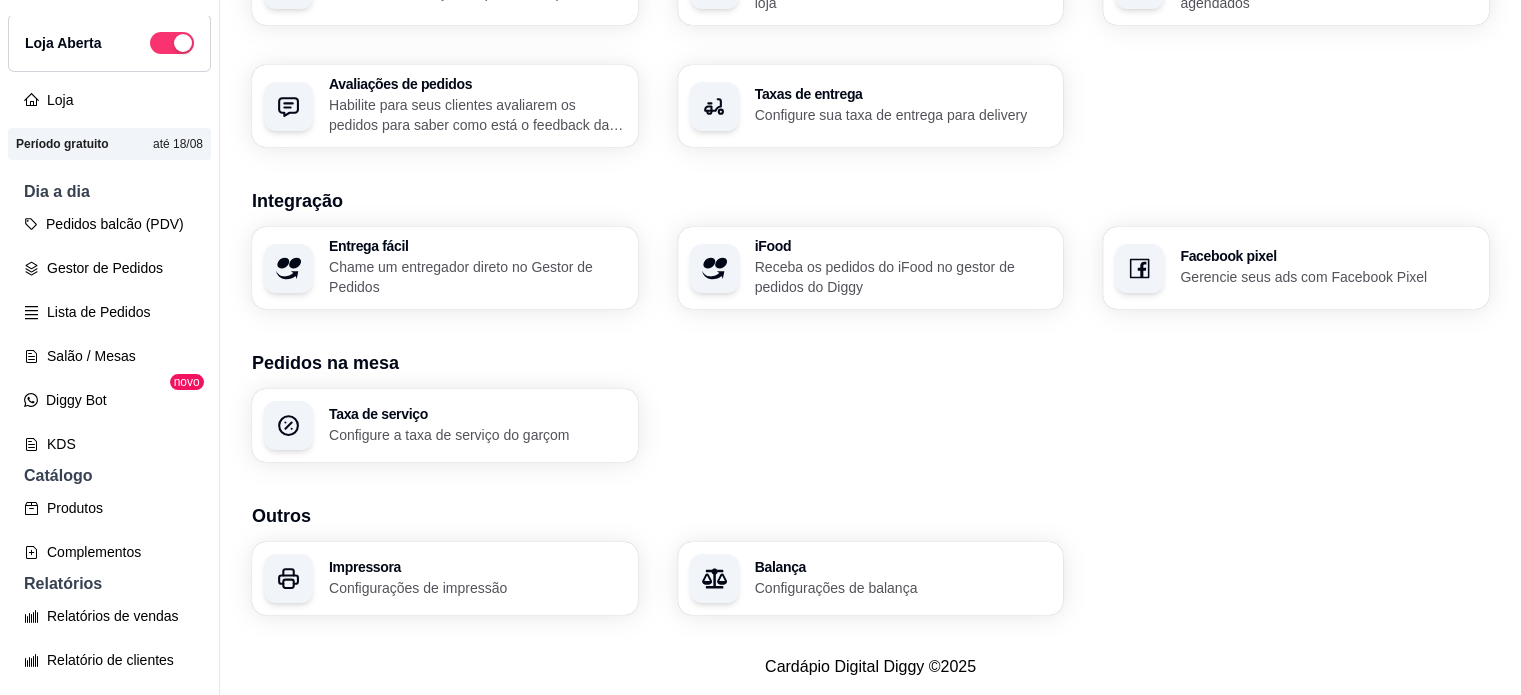 scroll, scrollTop: 0, scrollLeft: 0, axis: both 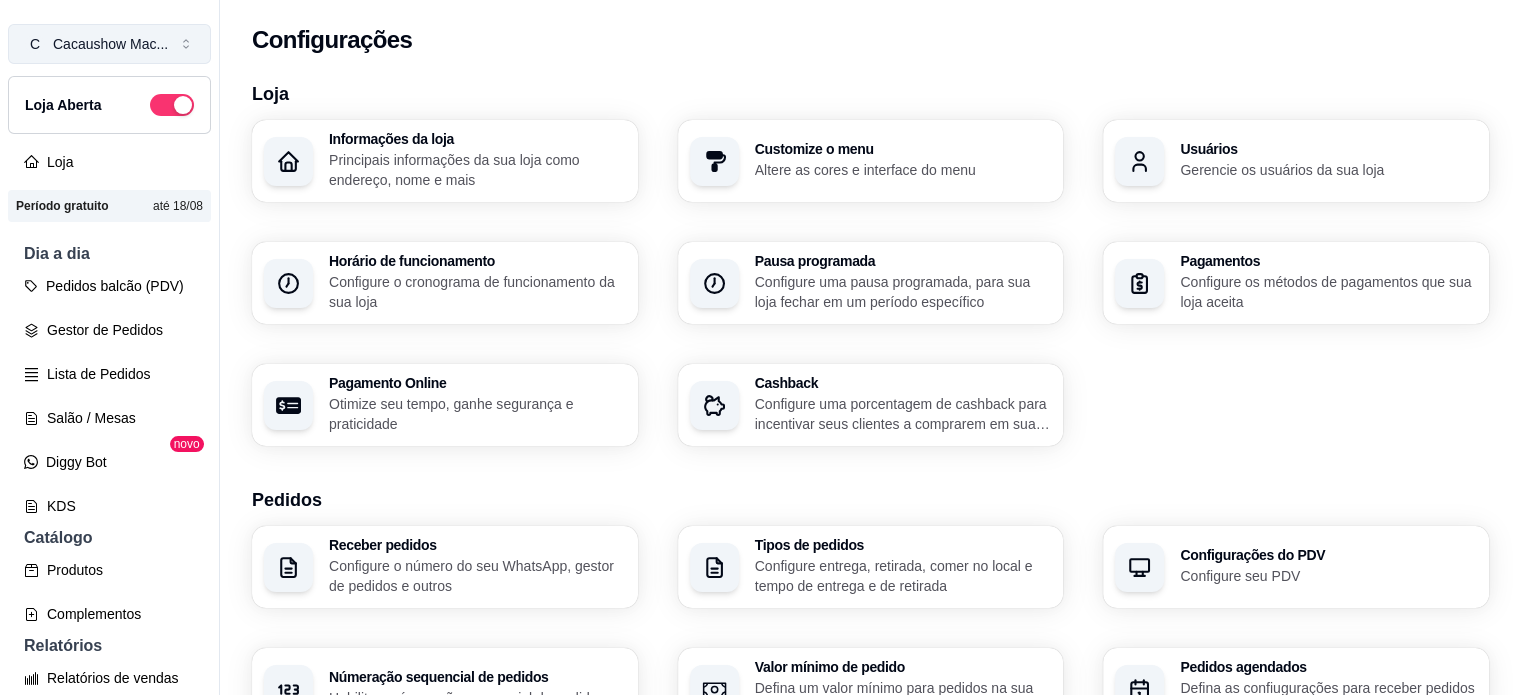 click on "Cacaushow Mac ..." at bounding box center [110, 44] 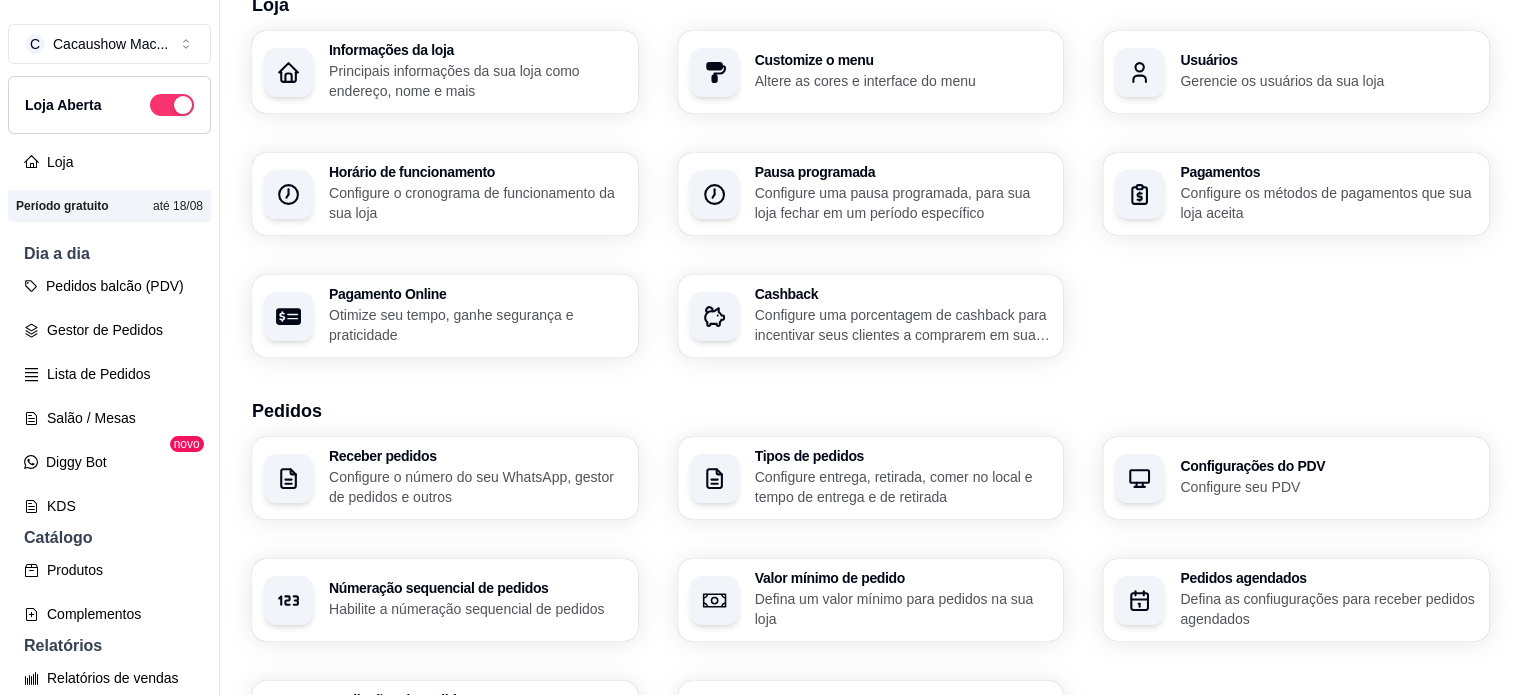 scroll, scrollTop: 0, scrollLeft: 0, axis: both 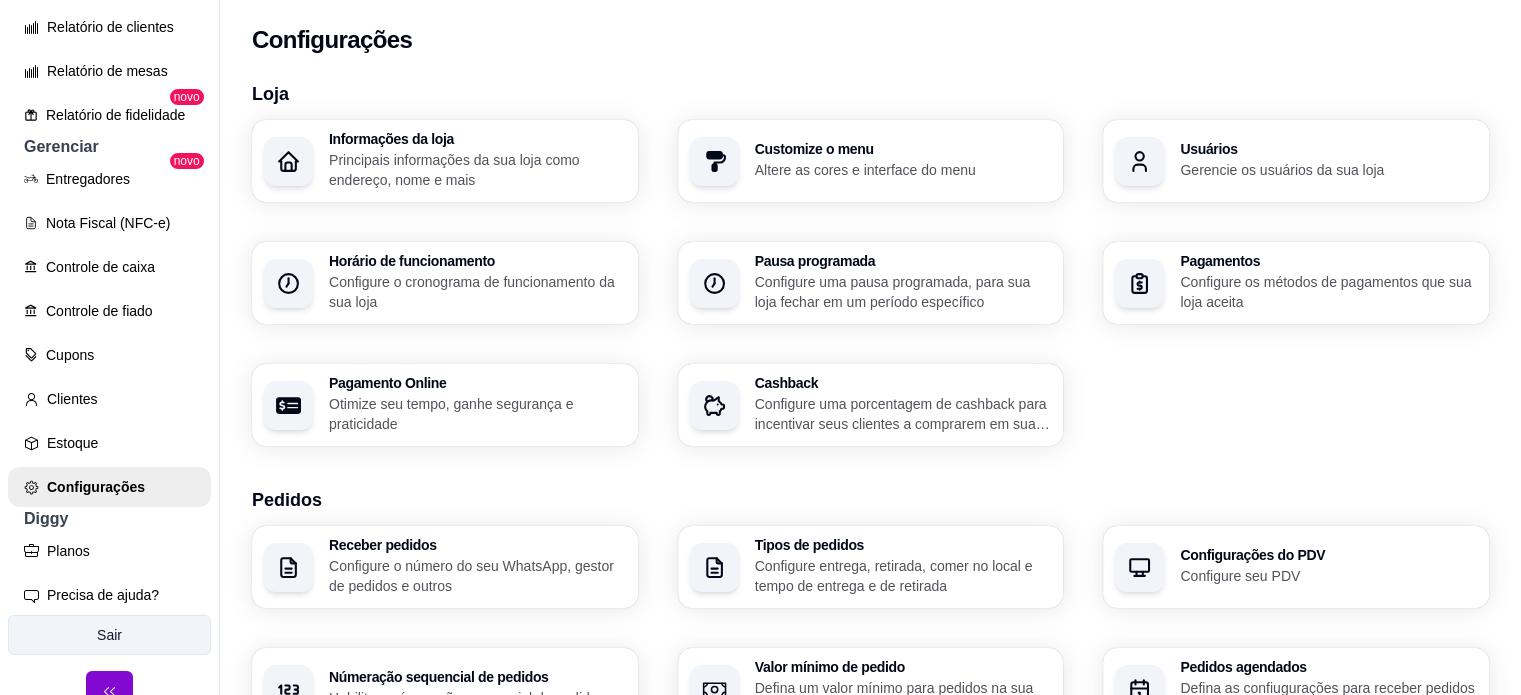 click on "Sair" at bounding box center [109, 635] 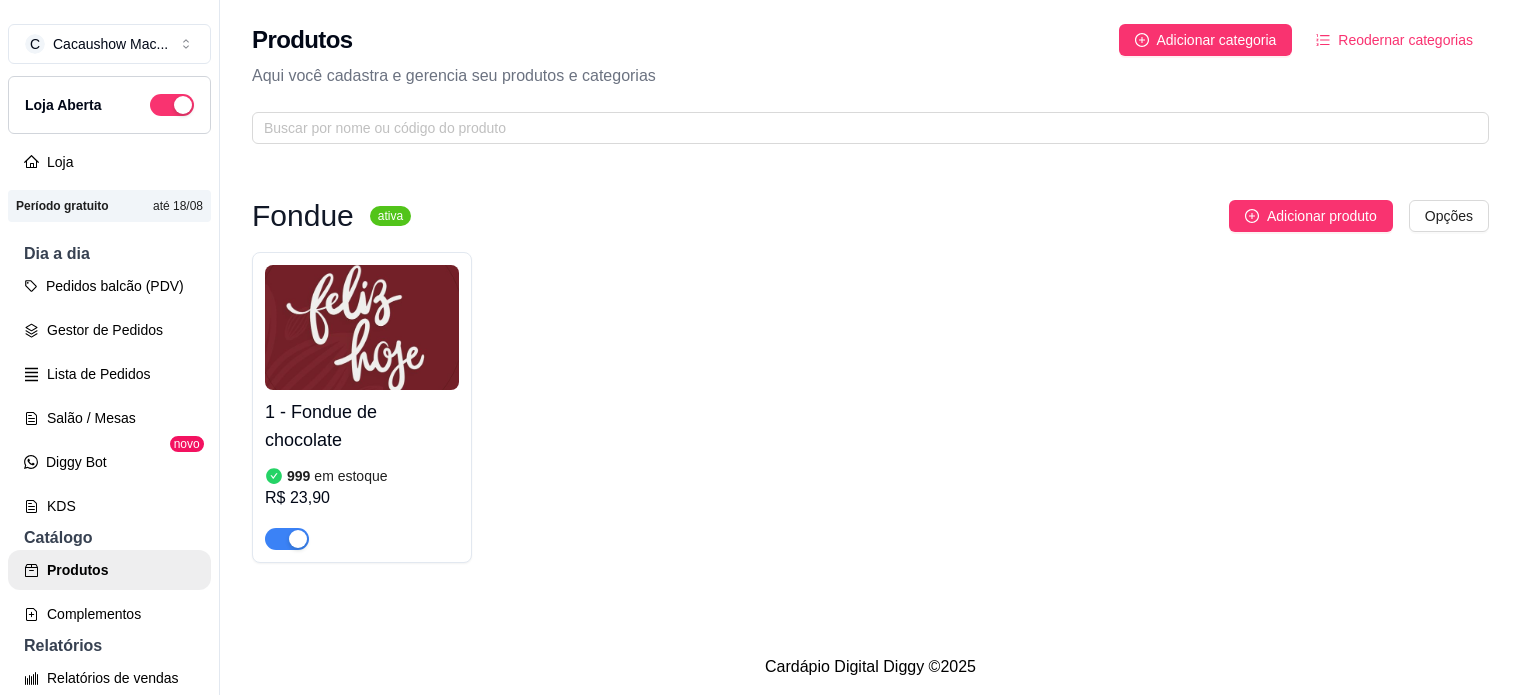 scroll, scrollTop: 0, scrollLeft: 0, axis: both 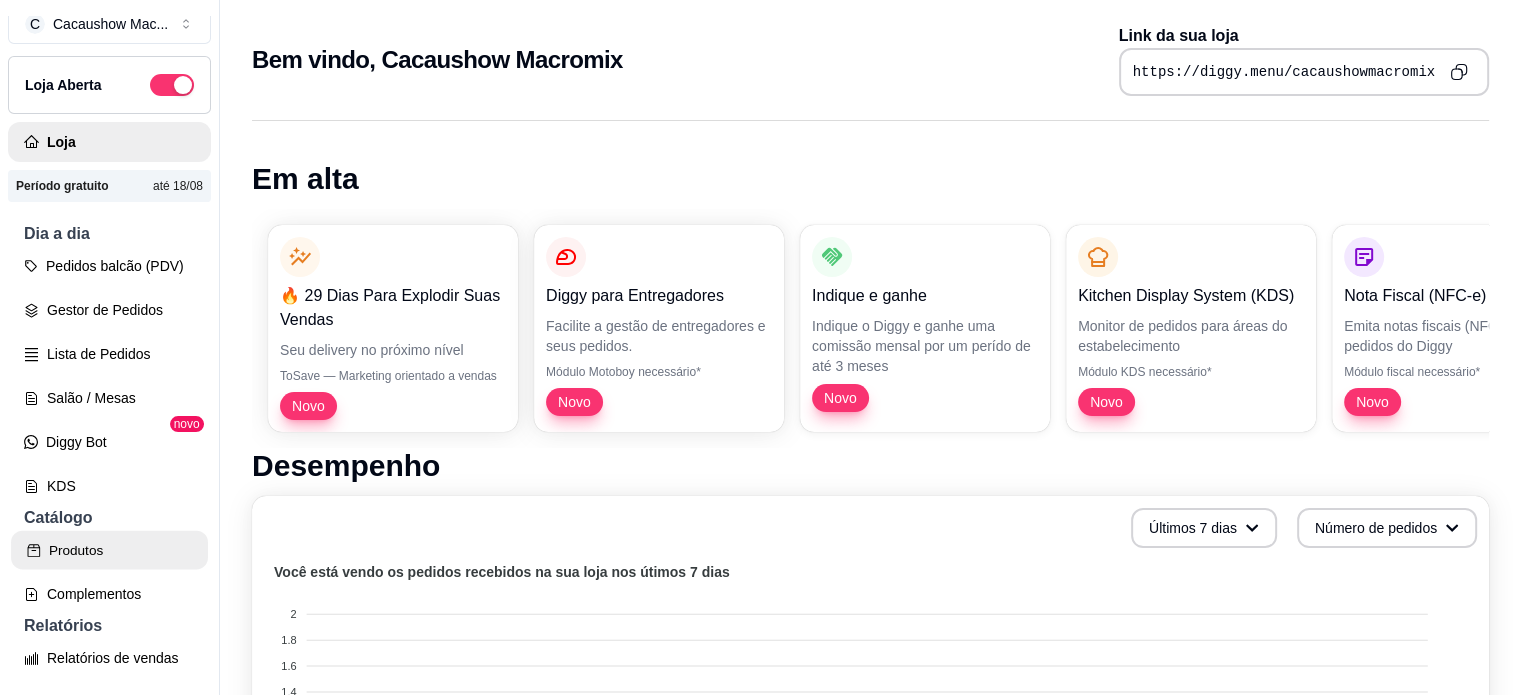 click on "Produtos" at bounding box center (109, 550) 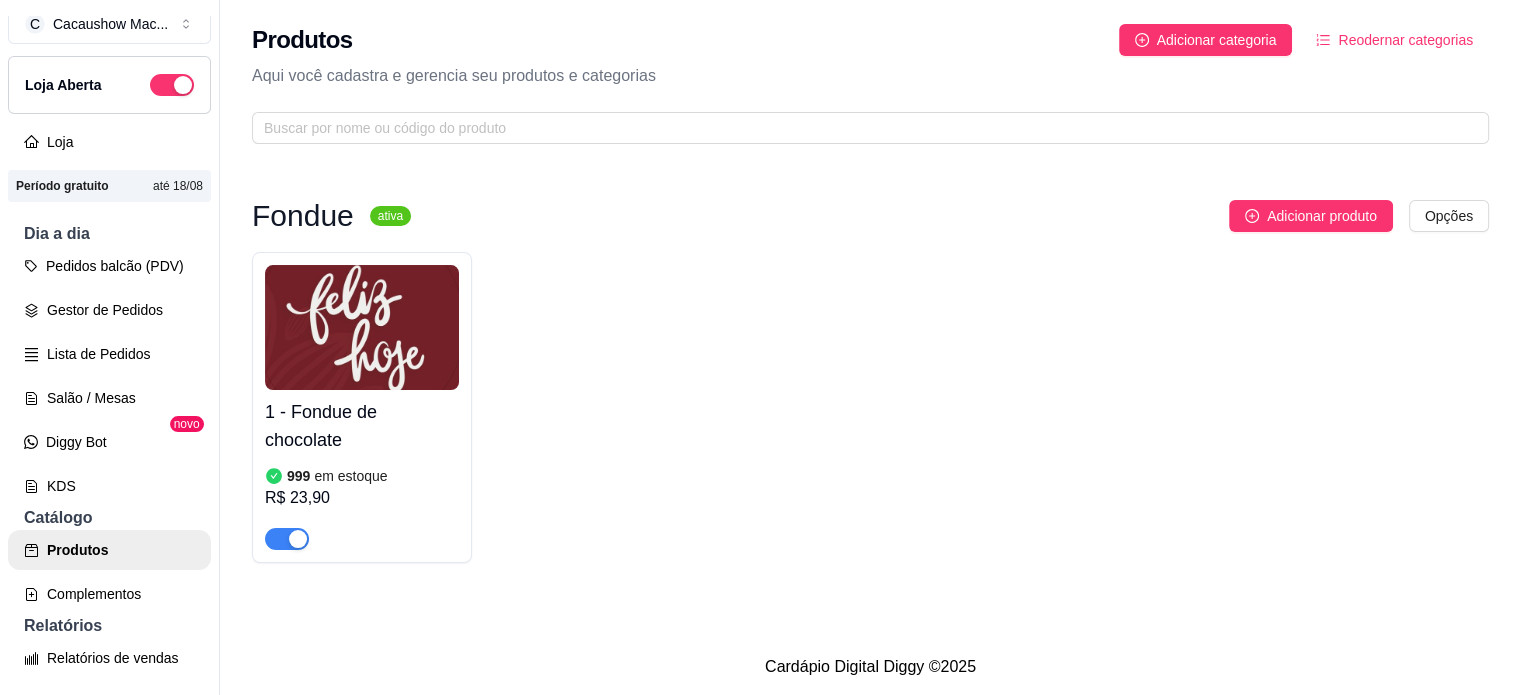click at bounding box center [362, 327] 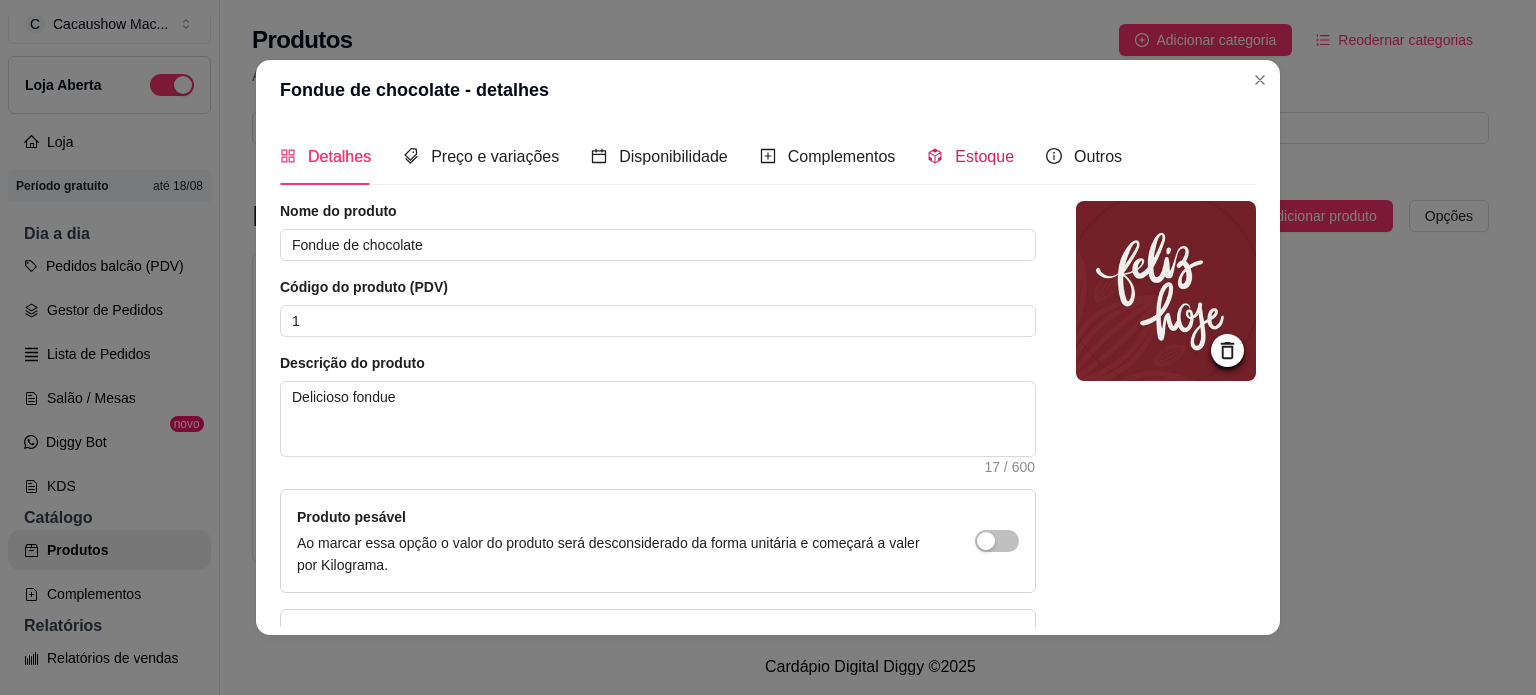 click on "Estoque" at bounding box center [984, 156] 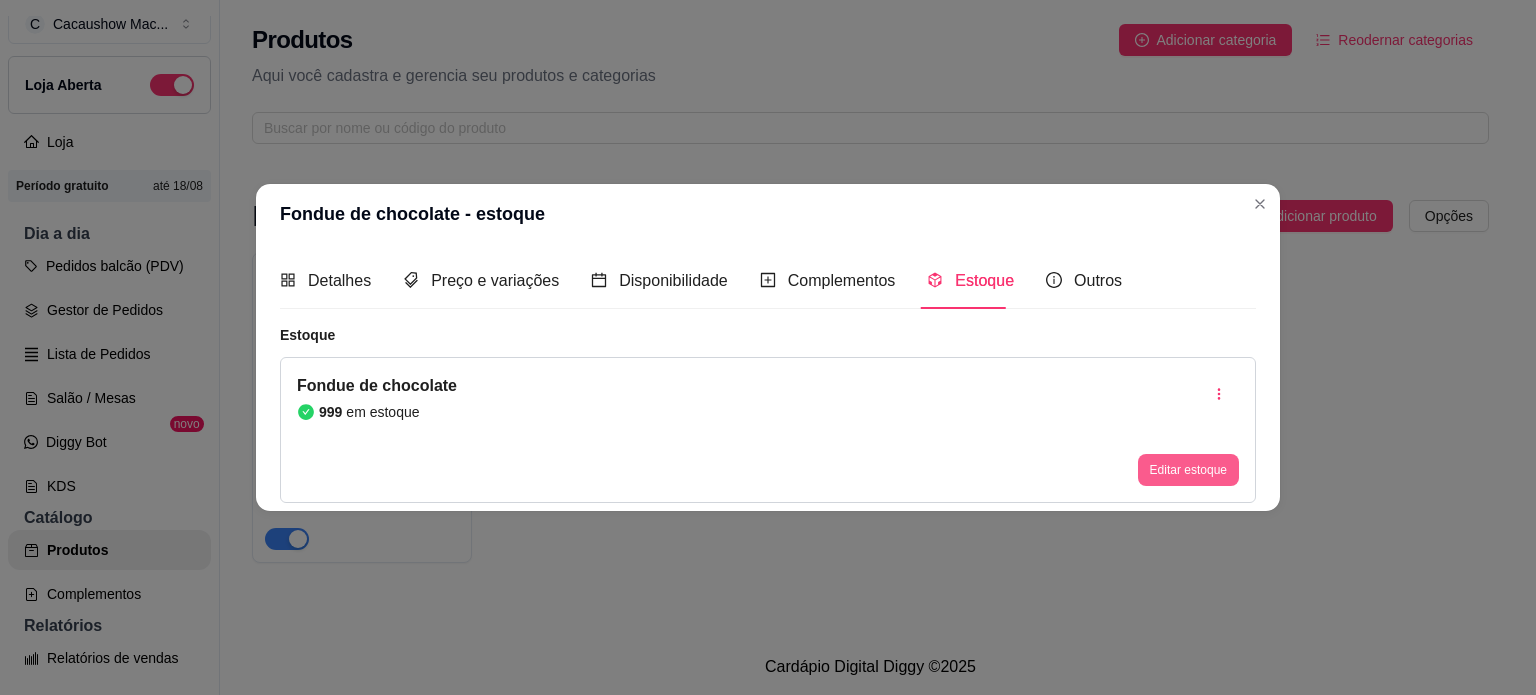 click on "Editar estoque" at bounding box center (1188, 470) 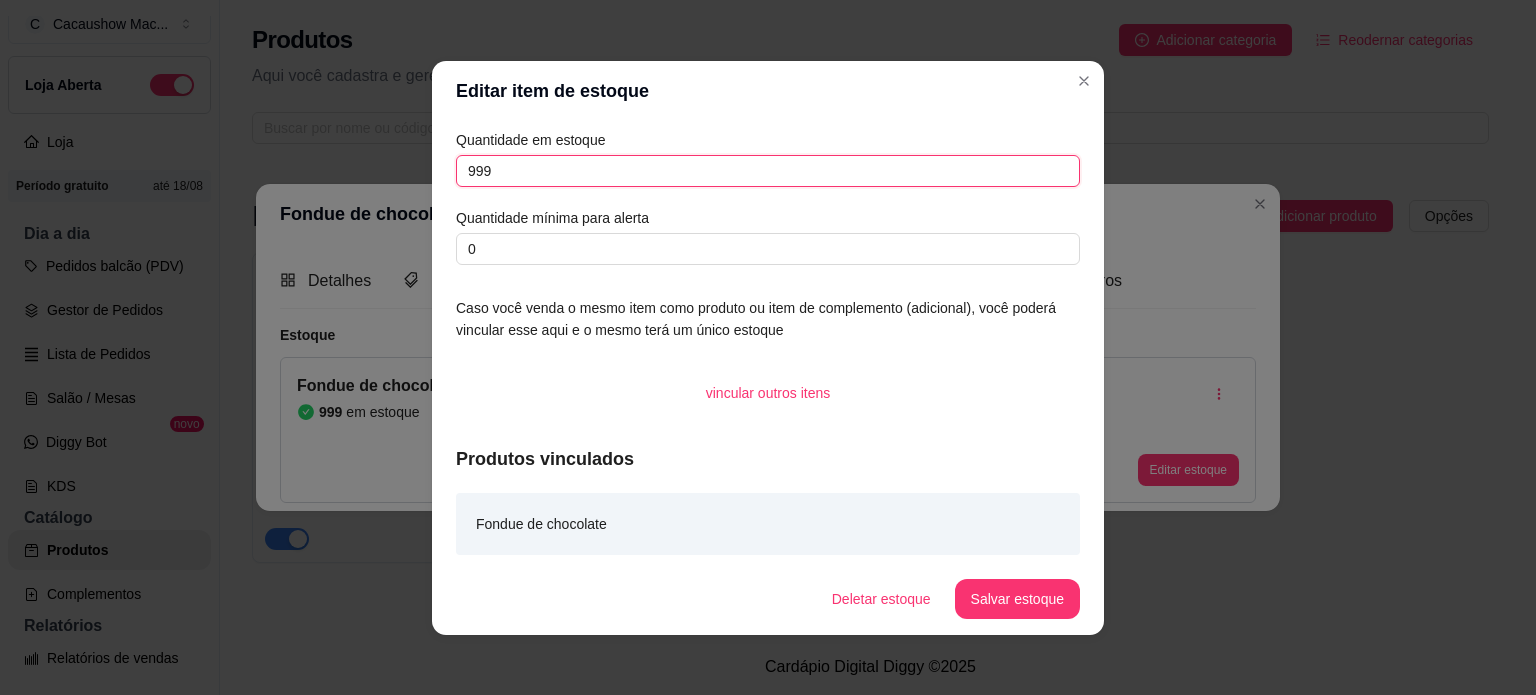 drag, startPoint x: 536, startPoint y: 179, endPoint x: 220, endPoint y: 187, distance: 316.10126 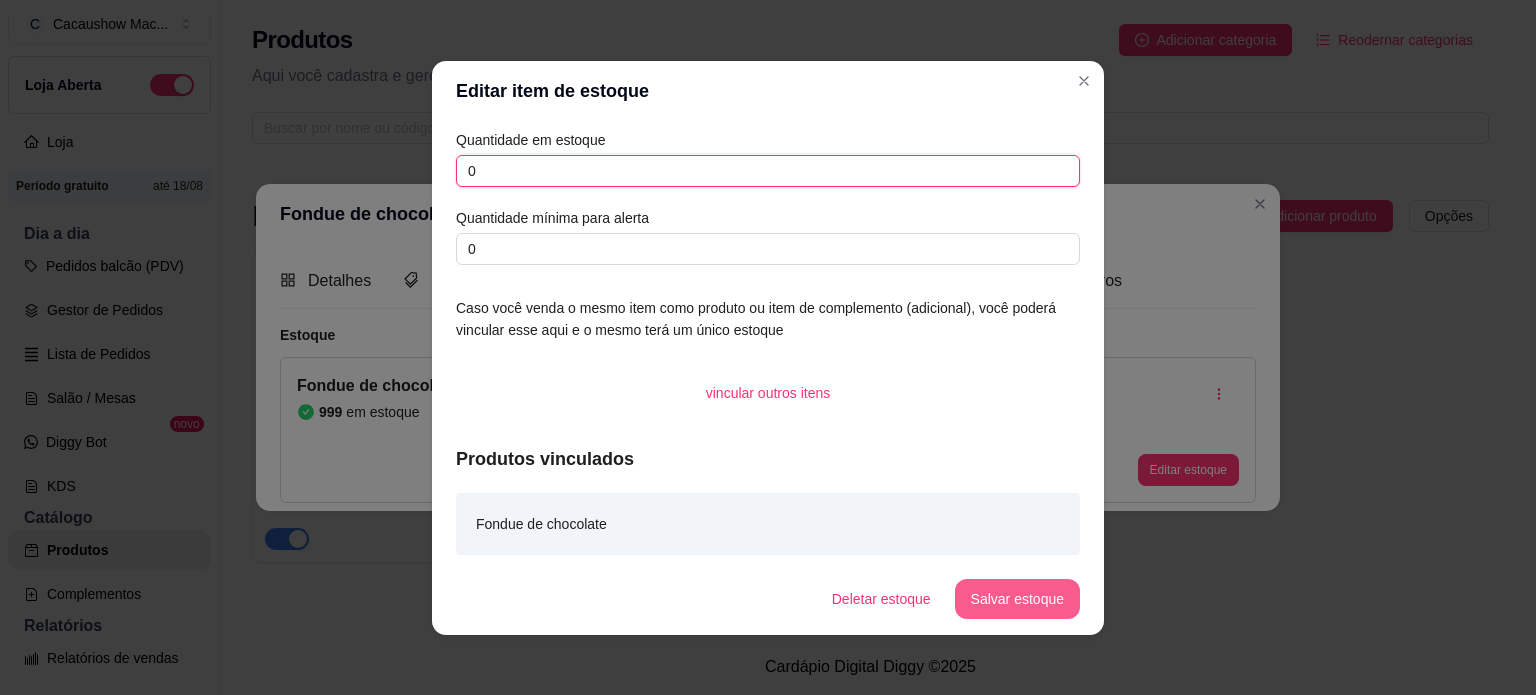 type on "0" 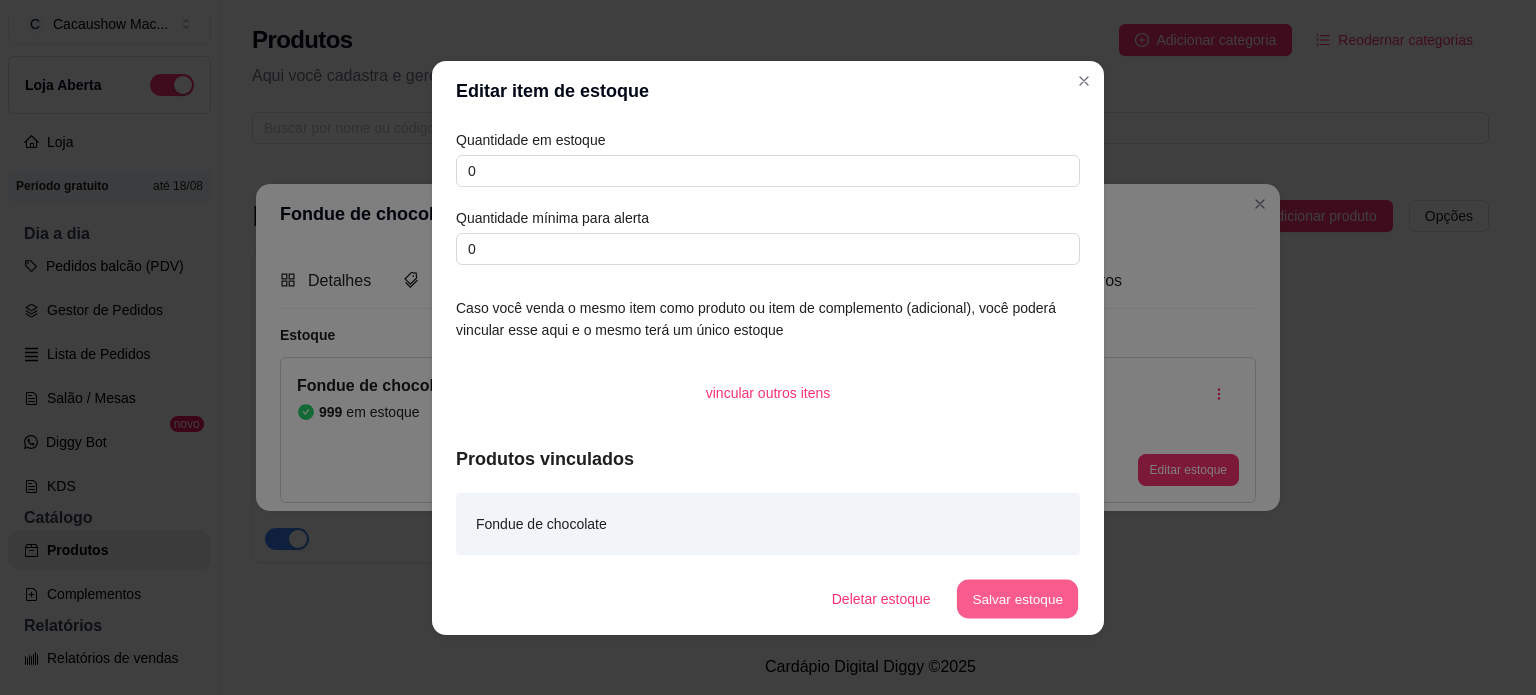 click on "Salvar estoque" at bounding box center [1017, 598] 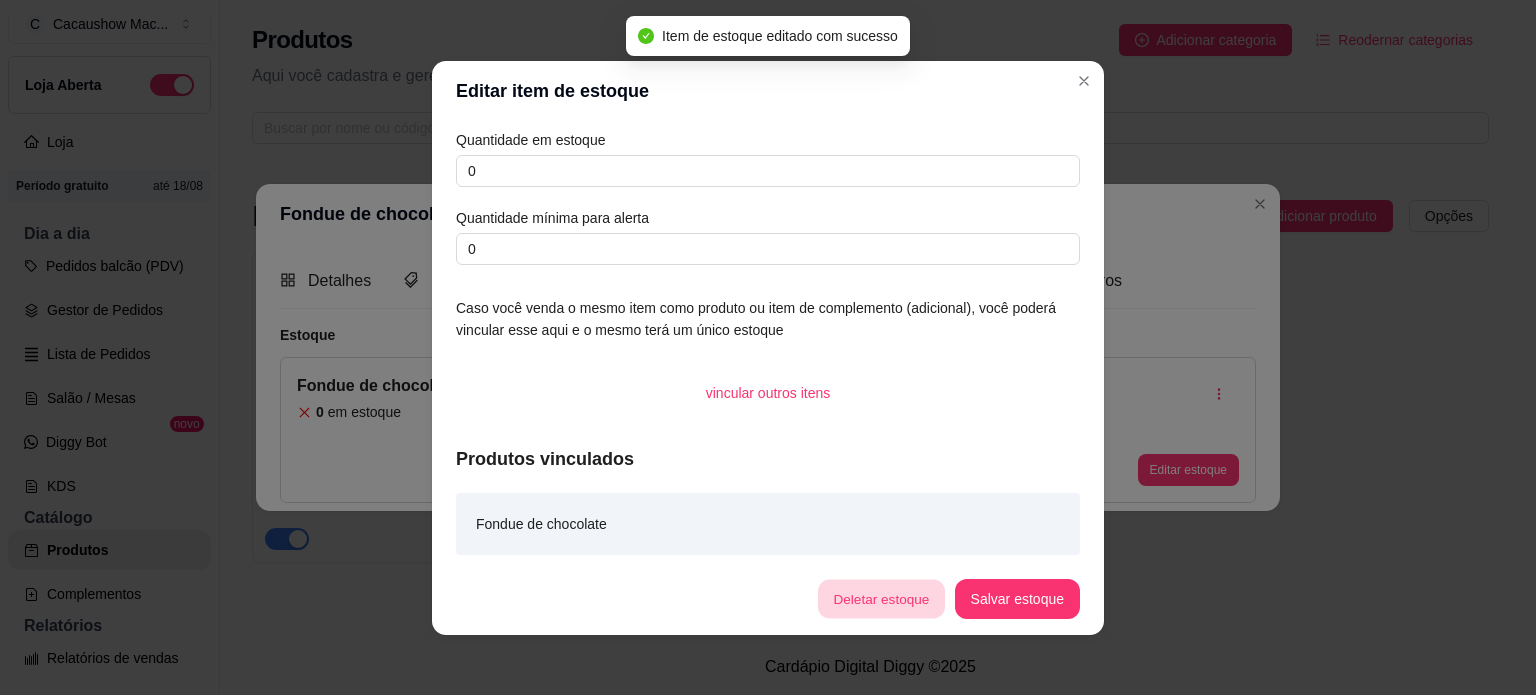 click on "Deletar estoque" at bounding box center (881, 598) 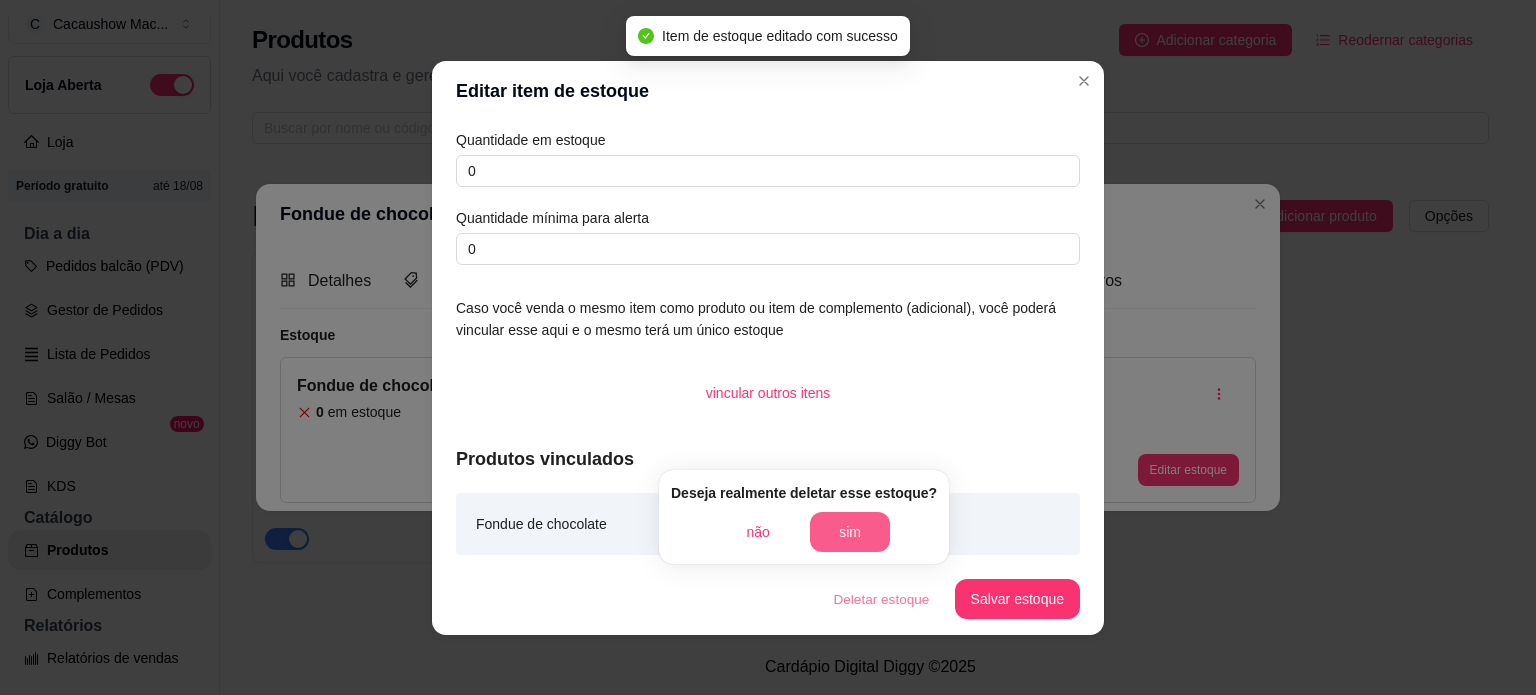 click on "sim" at bounding box center (850, 532) 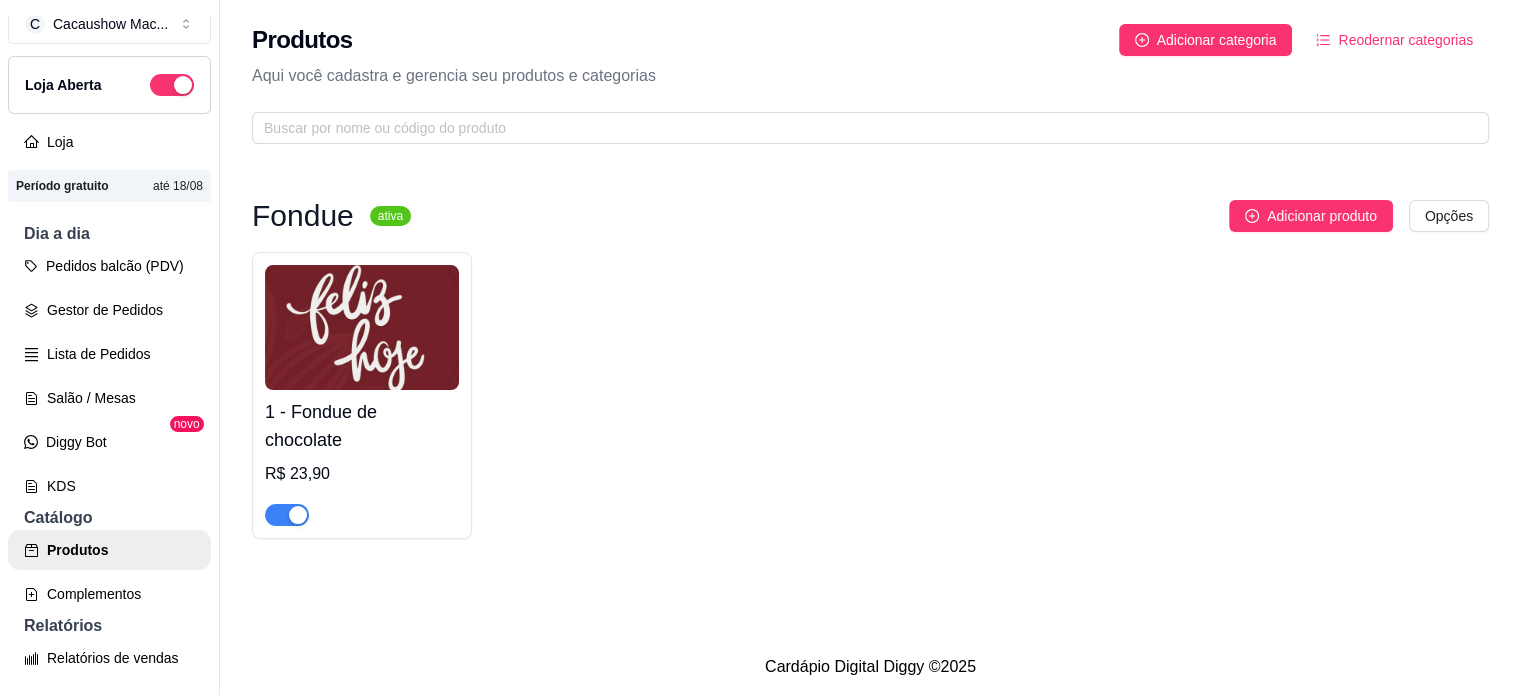 click at bounding box center (298, 515) 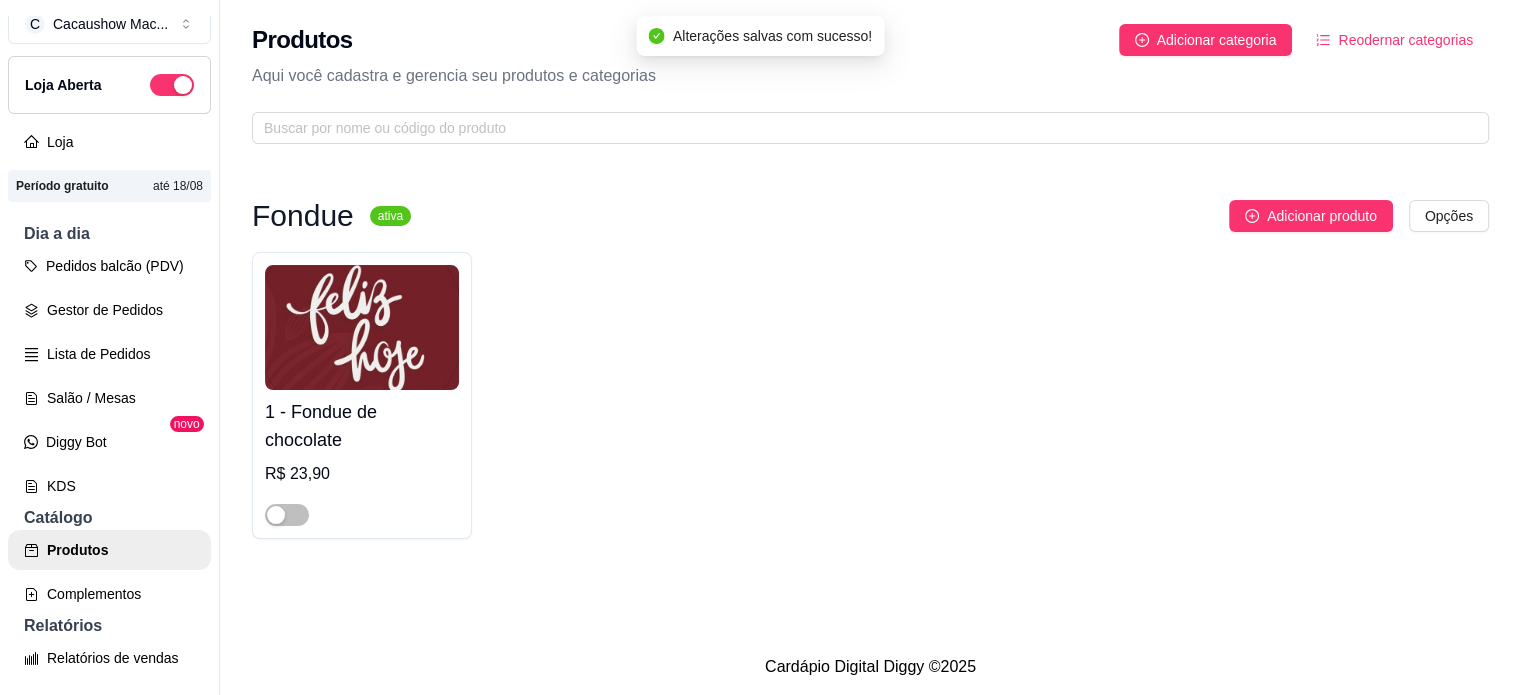 click at bounding box center (362, 327) 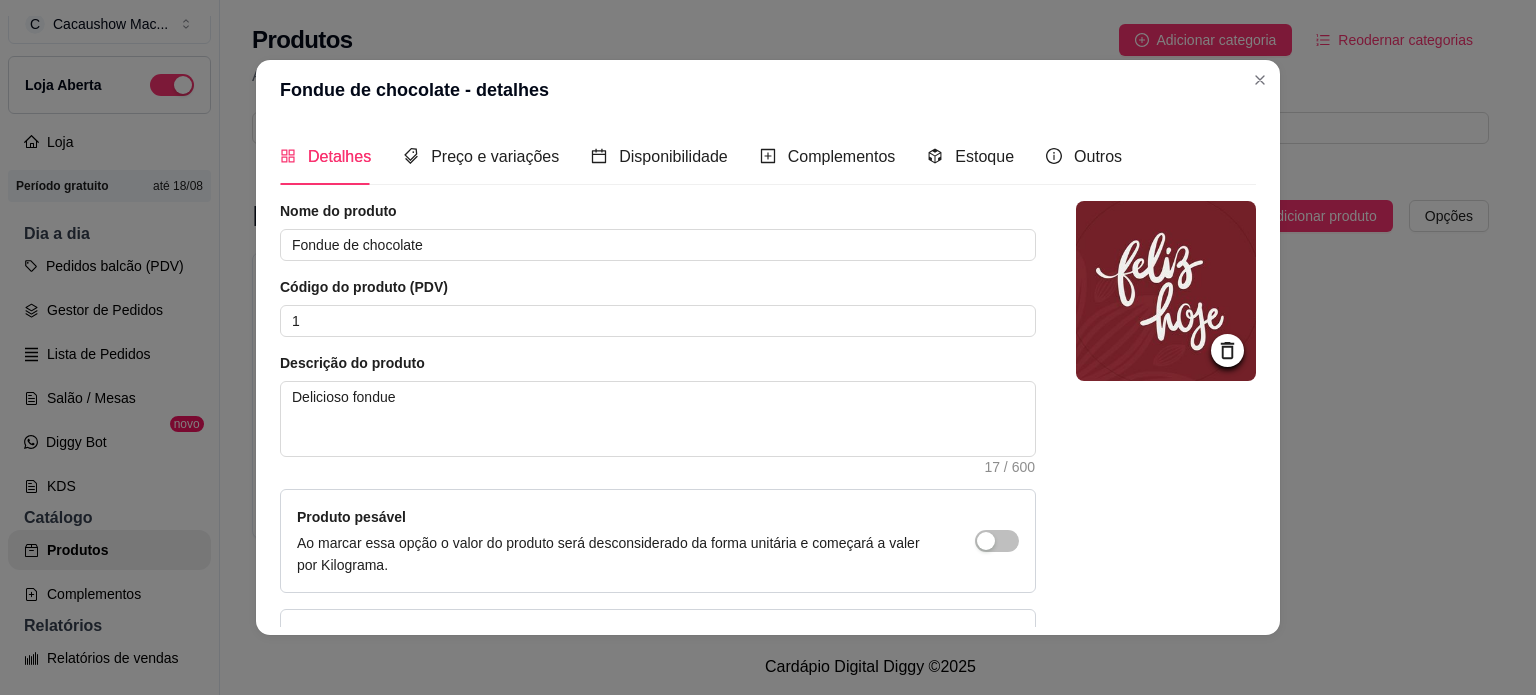 click 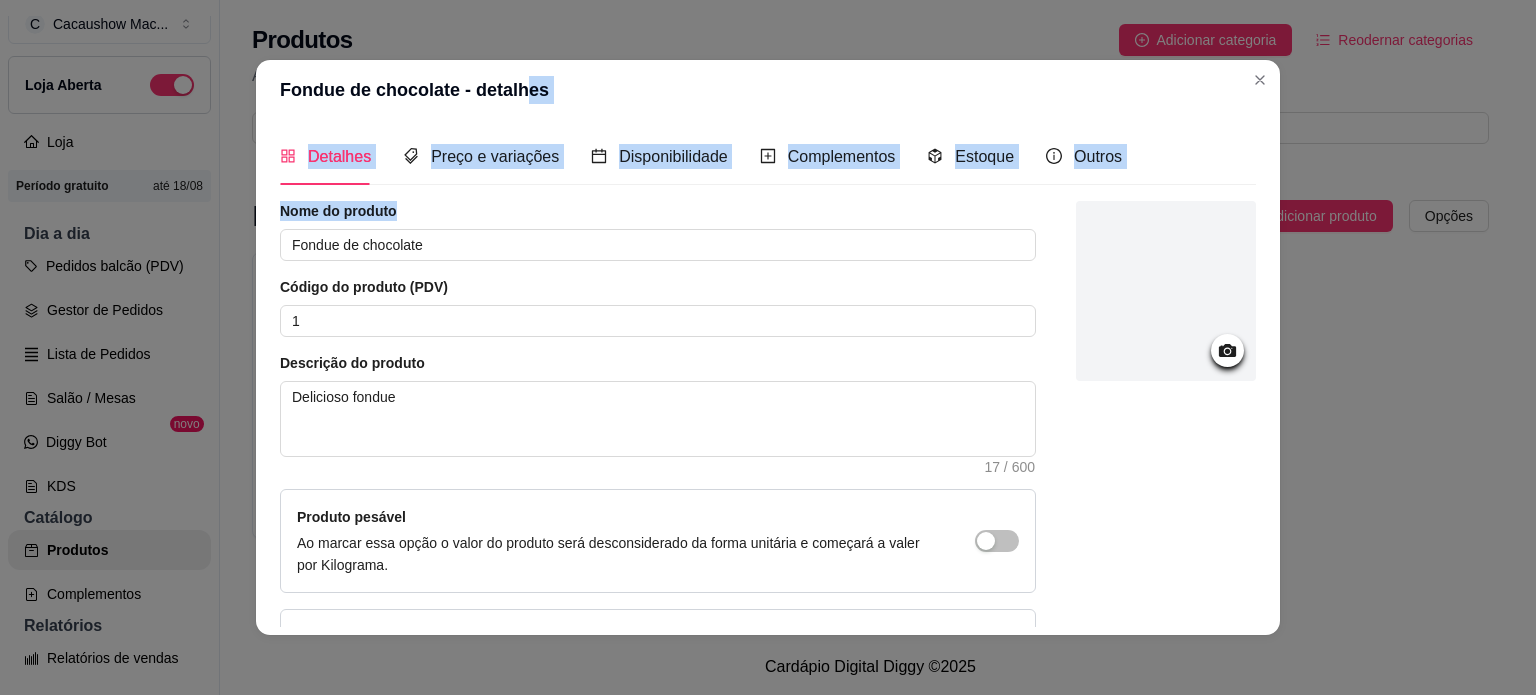 drag, startPoint x: 429, startPoint y: 216, endPoint x: 508, endPoint y: 58, distance: 176.64937 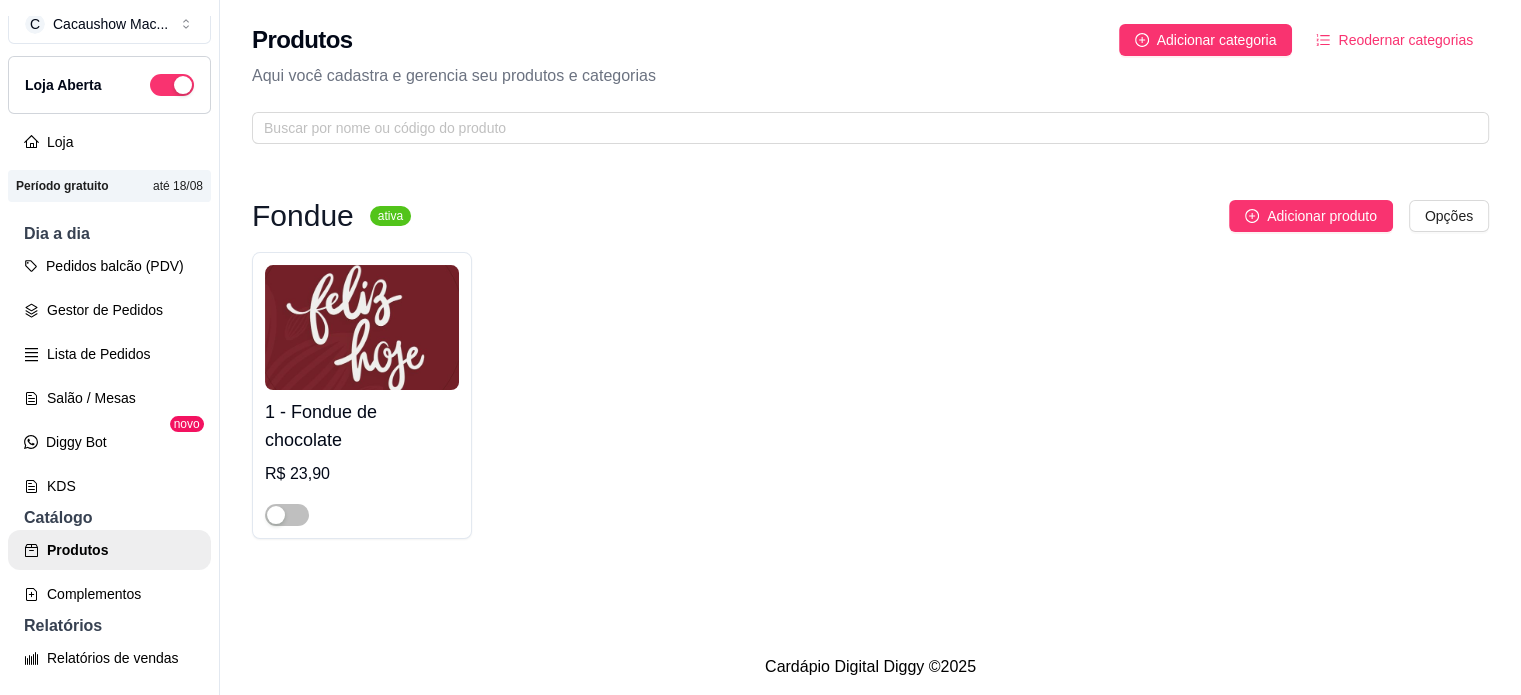 click on "1 - Fondue de chocolate   R$ 23,90" at bounding box center [870, 395] 